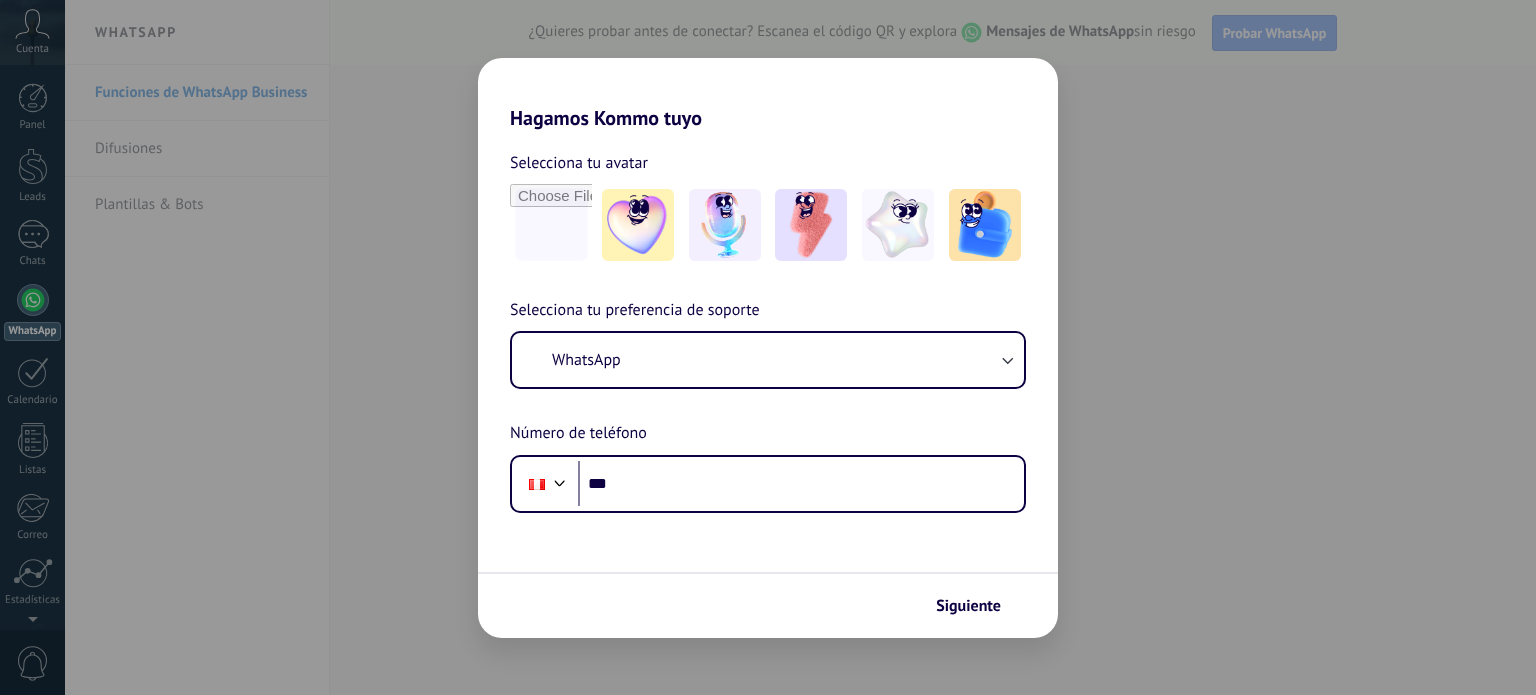 scroll, scrollTop: 0, scrollLeft: 0, axis: both 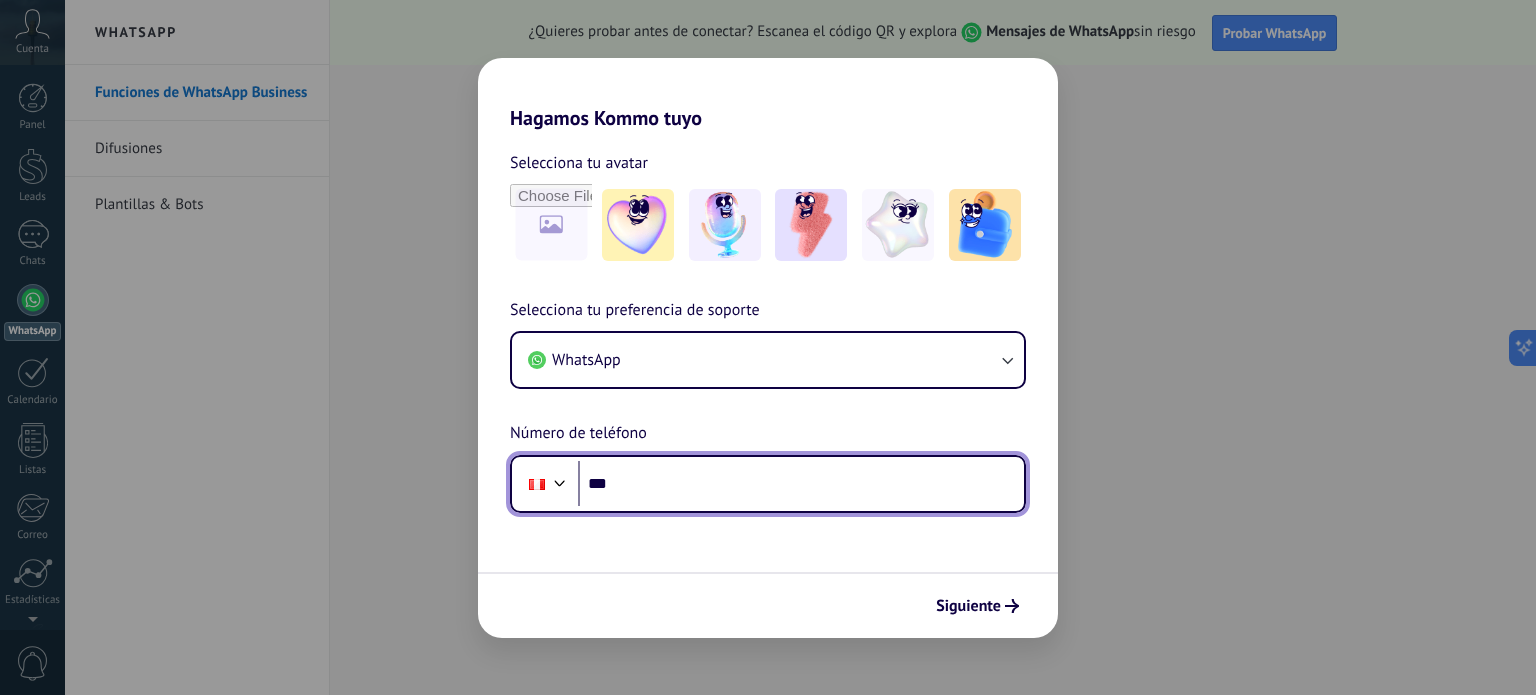 click on "***" at bounding box center [801, 484] 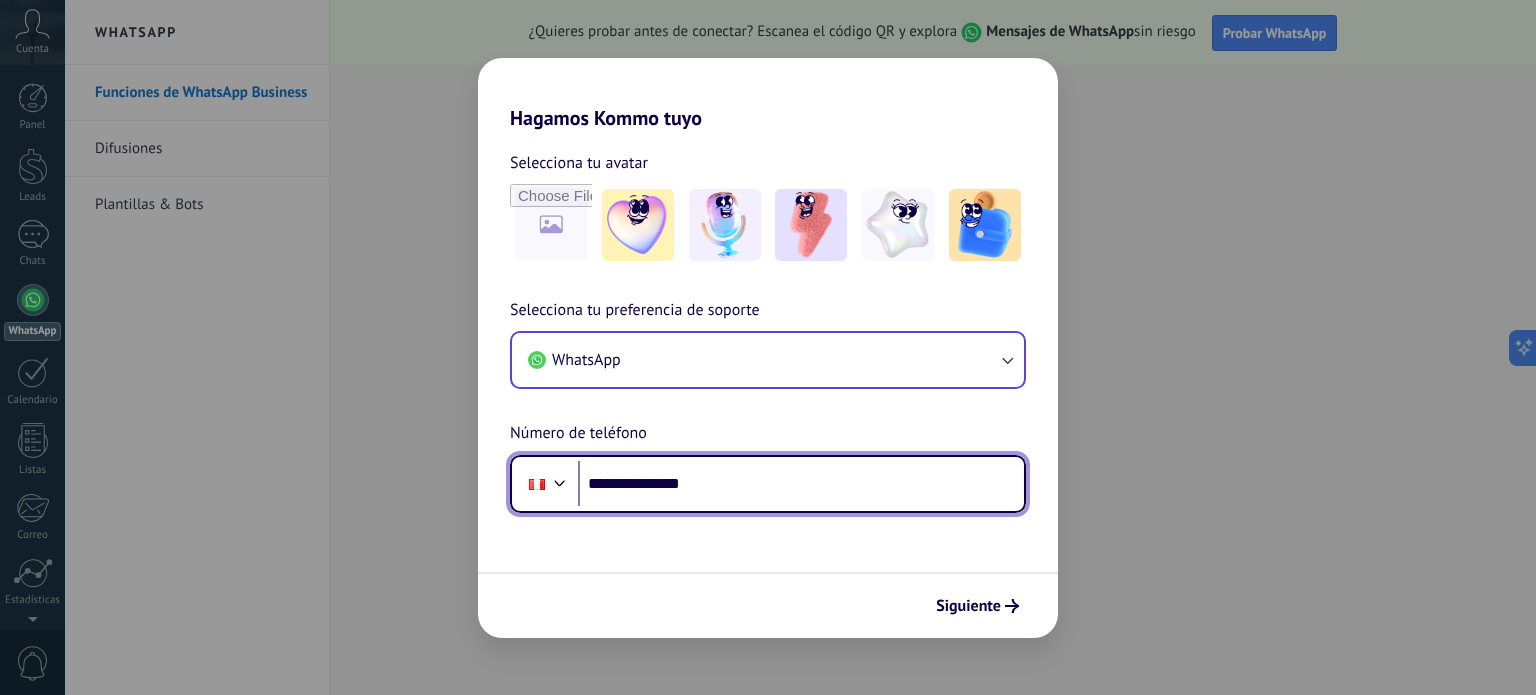 type on "**********" 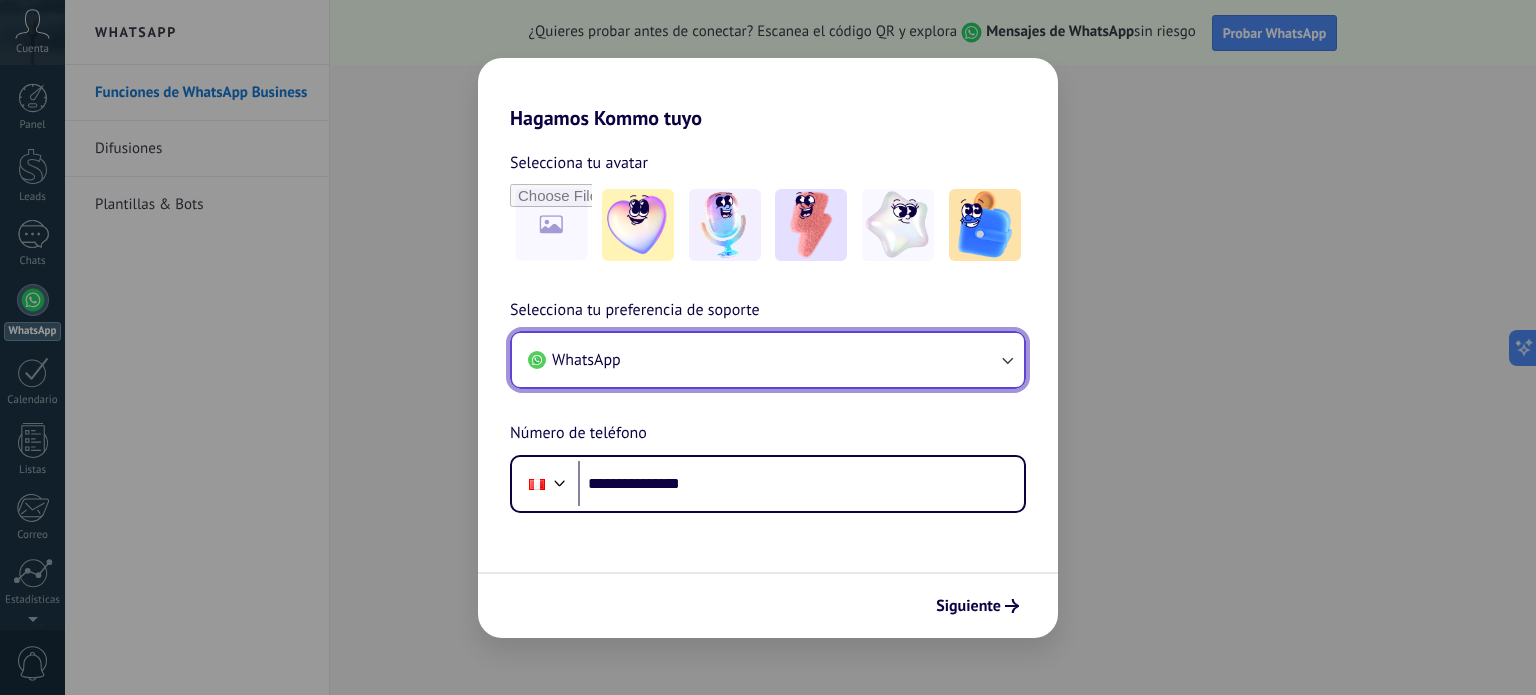 click at bounding box center [1007, 360] 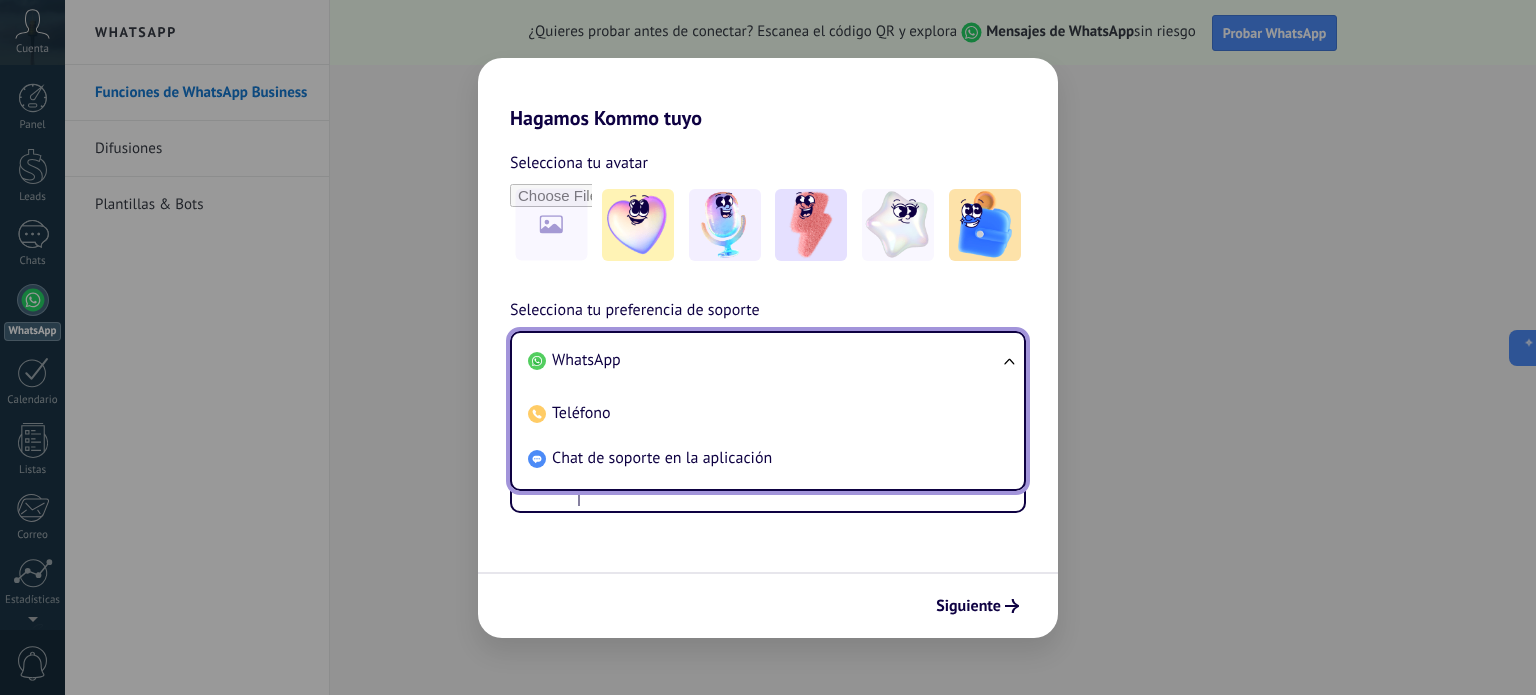 click on "WhatsApp Teléfono Chat de soporte en la aplicación" at bounding box center [768, 411] 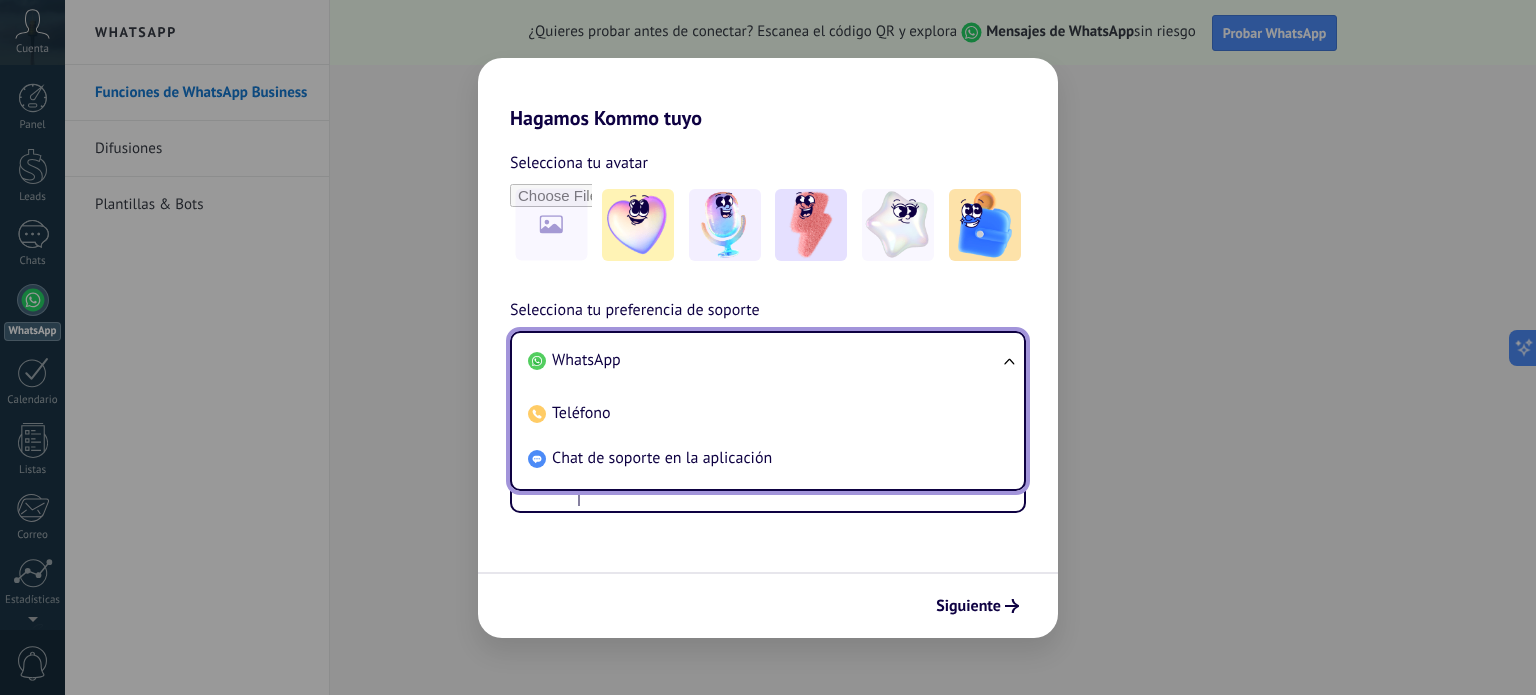 click on "WhatsApp Teléfono Chat de soporte en la aplicación" at bounding box center (768, 411) 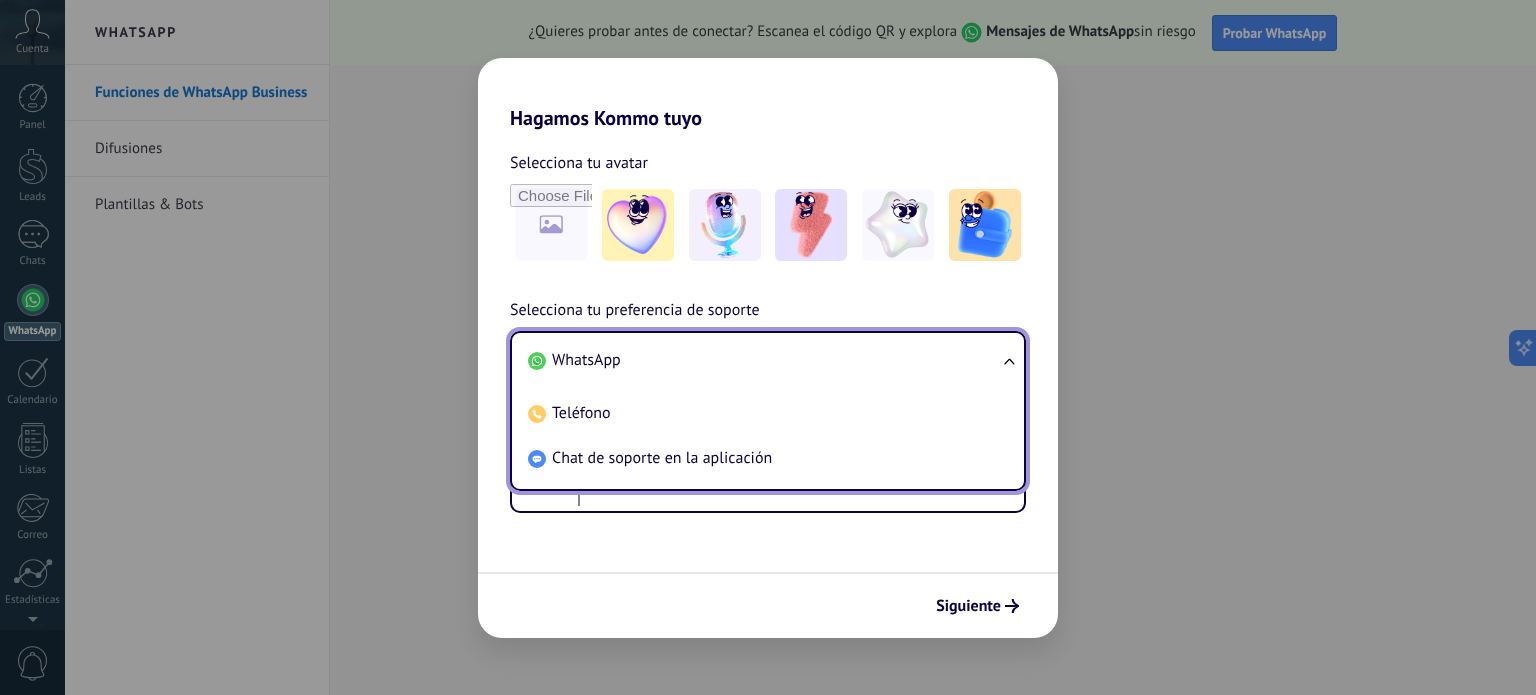 click on "**********" at bounding box center (768, 405) 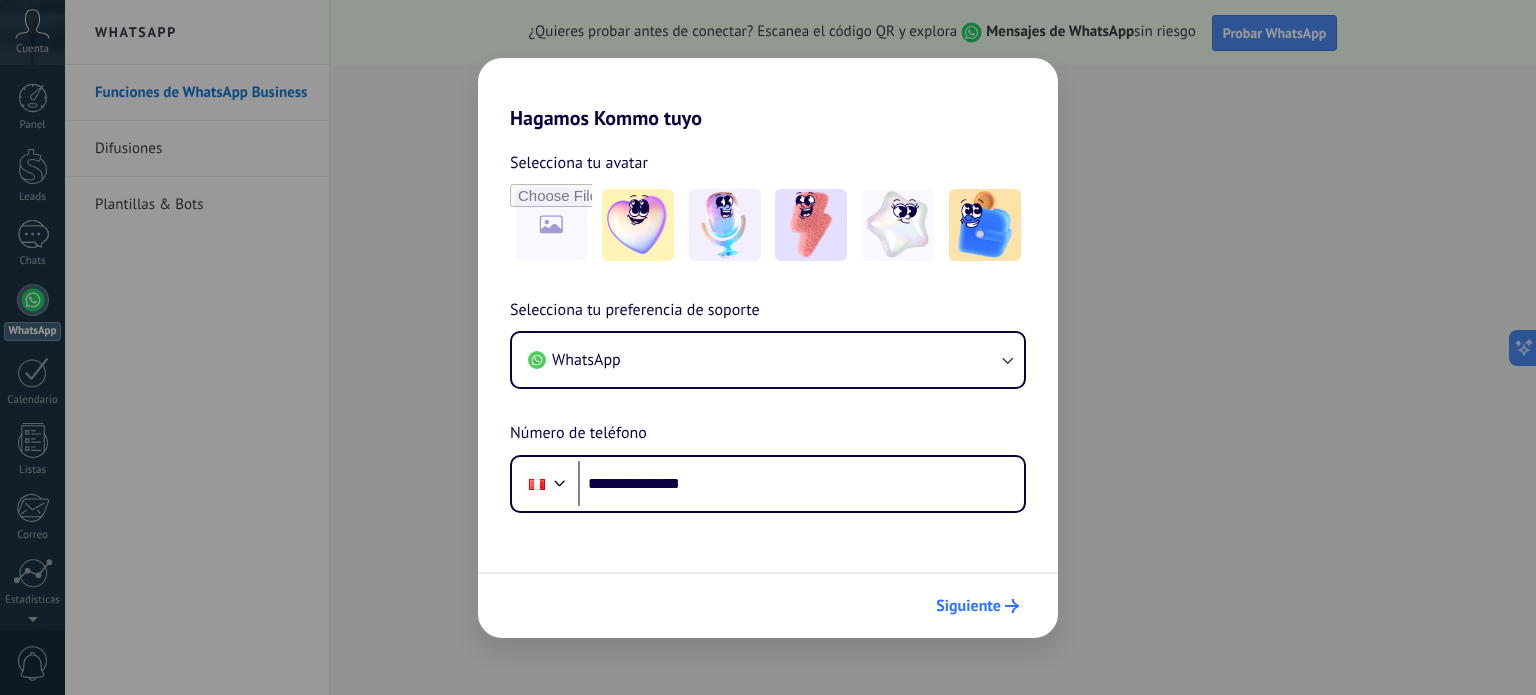 click on "Siguiente" at bounding box center [968, 606] 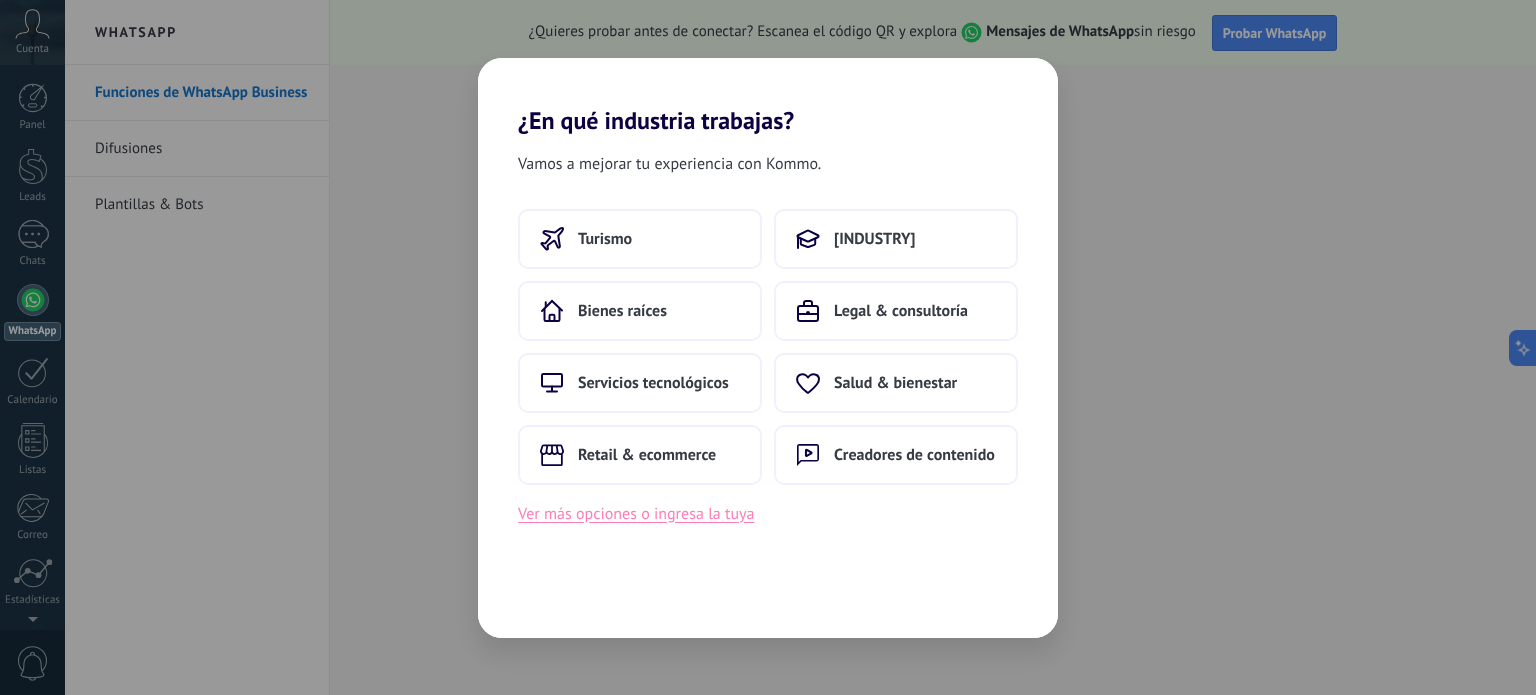 click on "Ver más opciones o ingresa la tuya" at bounding box center [636, 514] 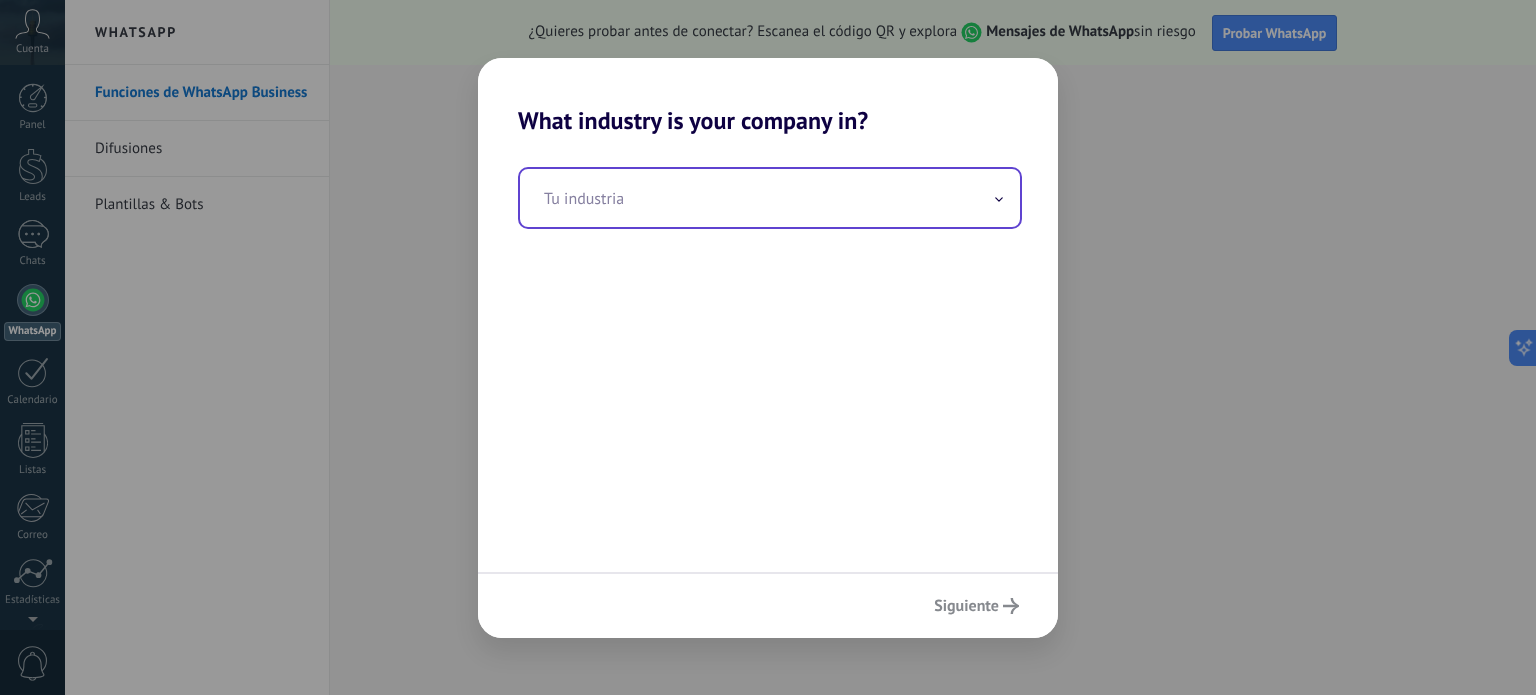 click at bounding box center (770, 198) 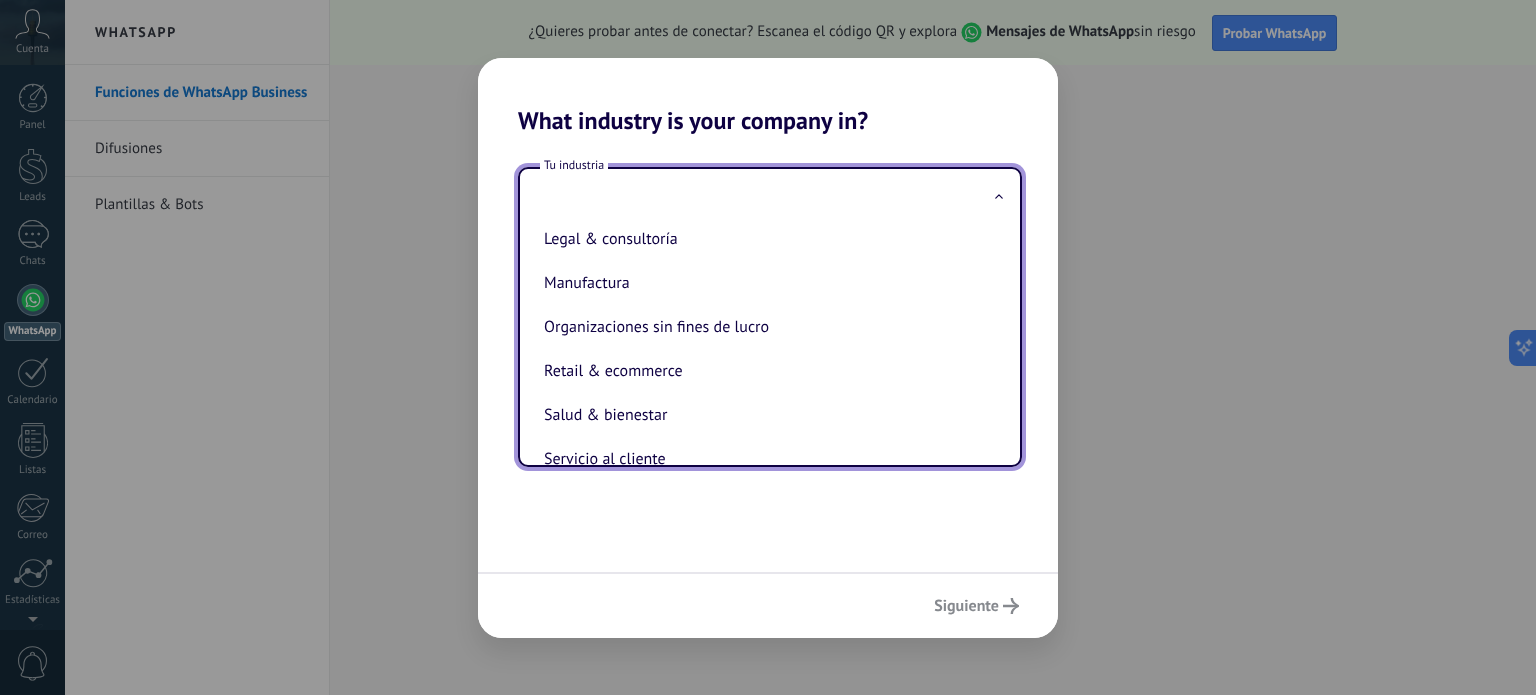 scroll, scrollTop: 277, scrollLeft: 0, axis: vertical 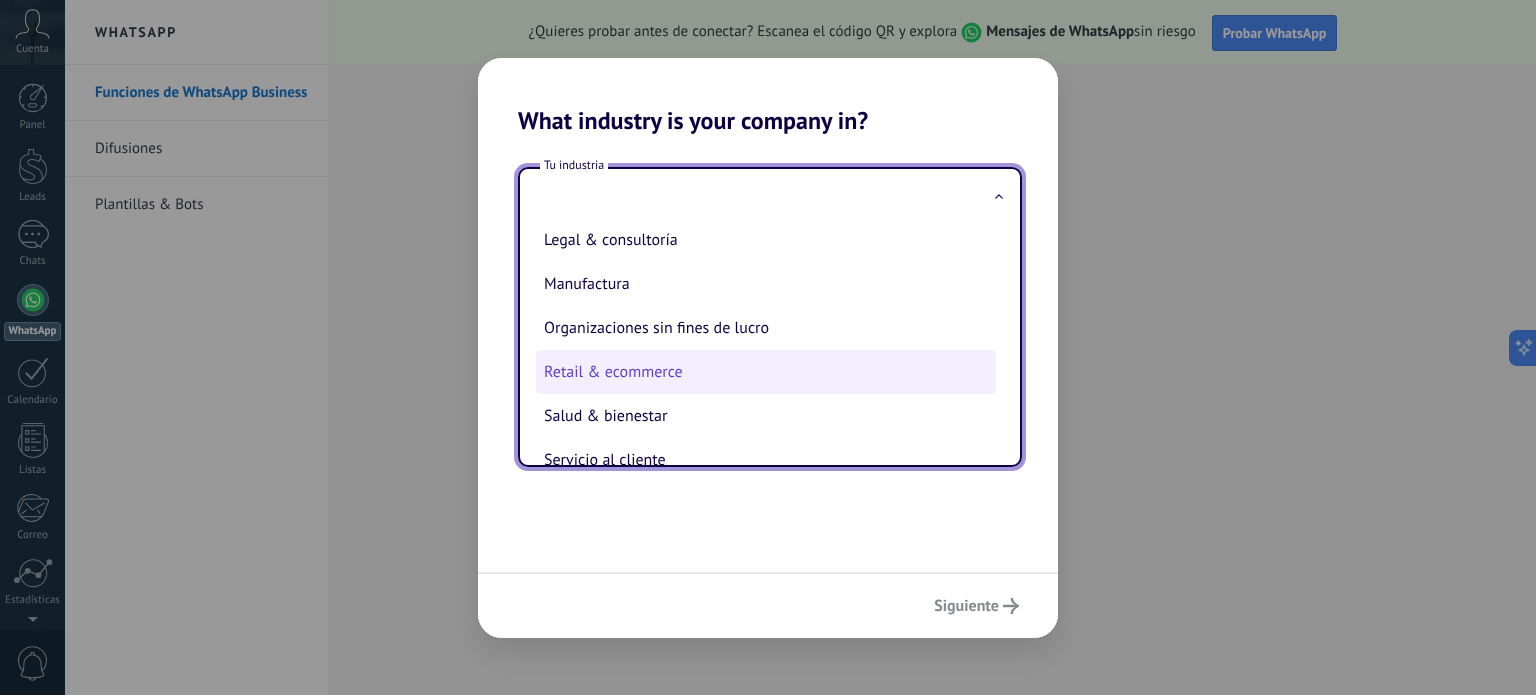 click on "Retail & ecommerce" at bounding box center [766, 372] 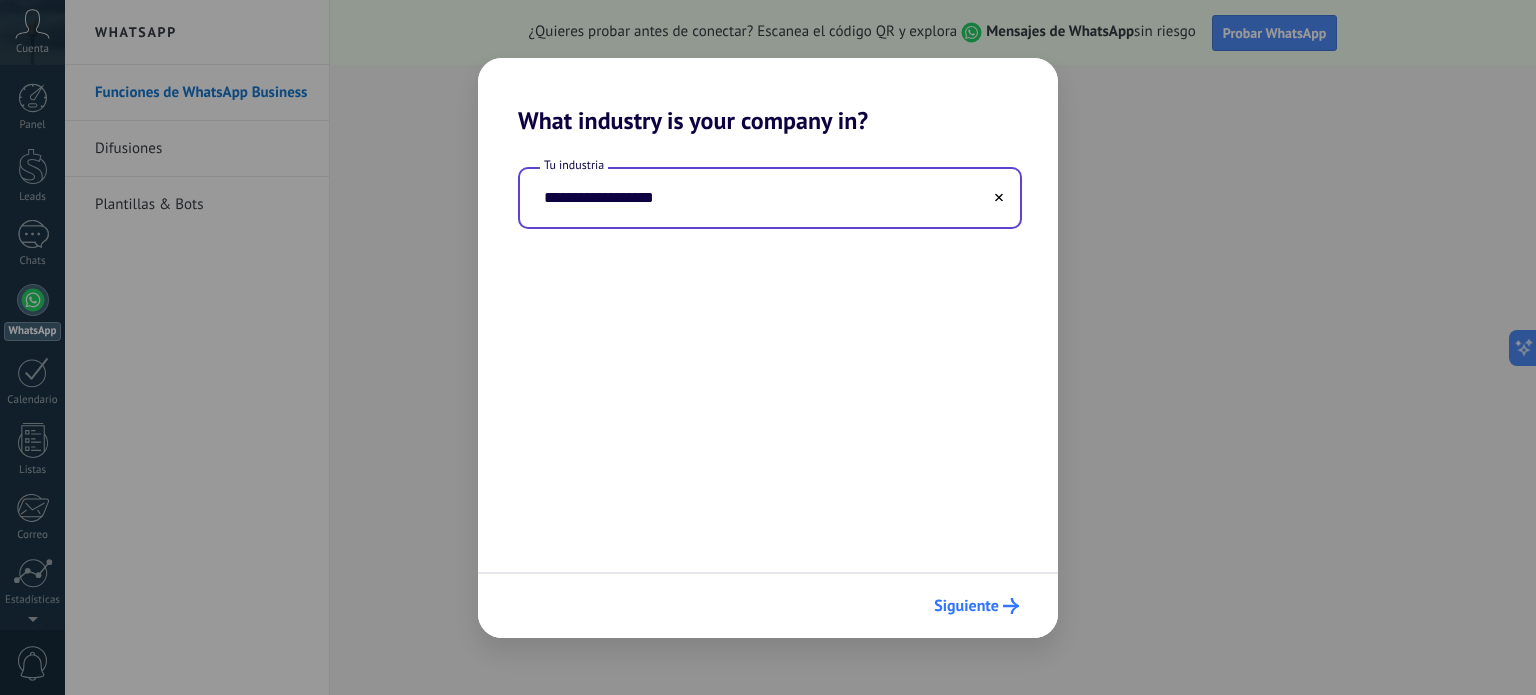 click on "Siguiente" at bounding box center [976, 606] 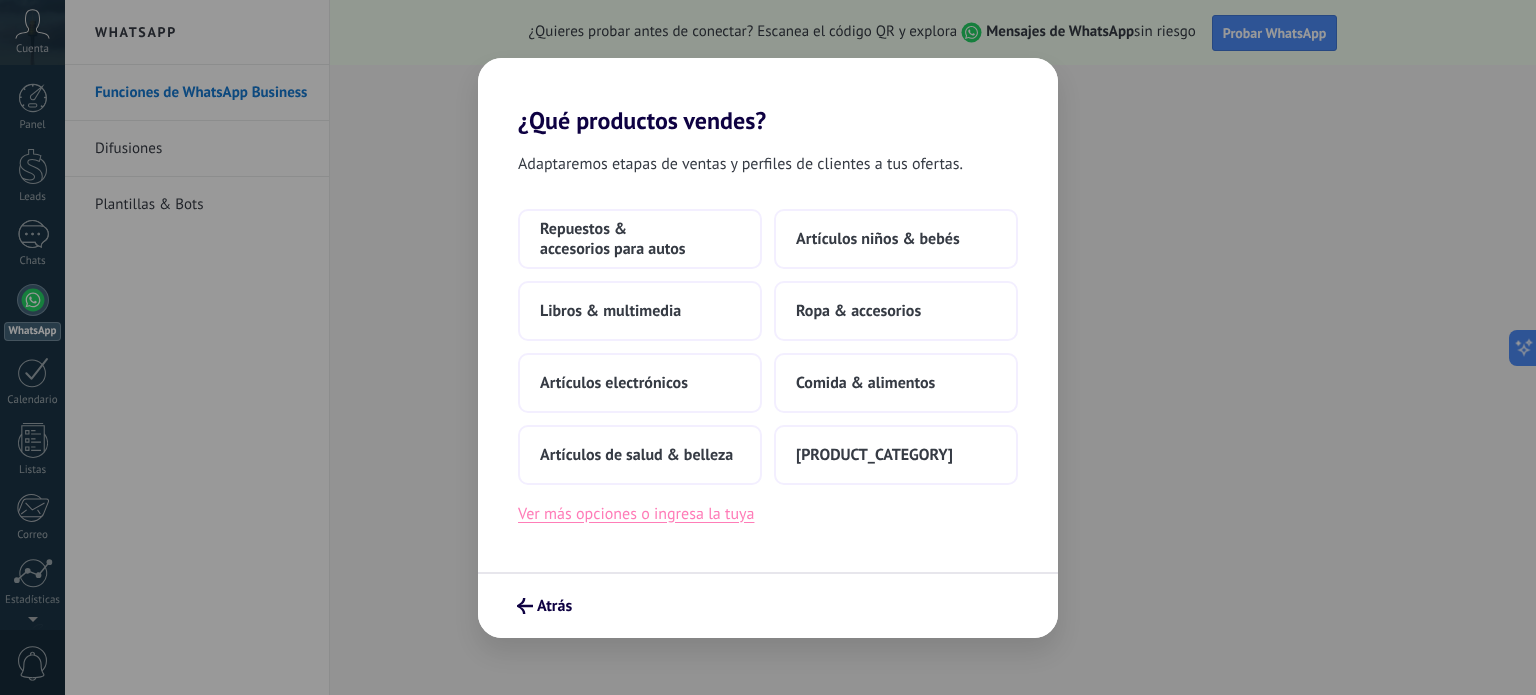 click on "Ver más opciones o ingresa la tuya" at bounding box center [636, 514] 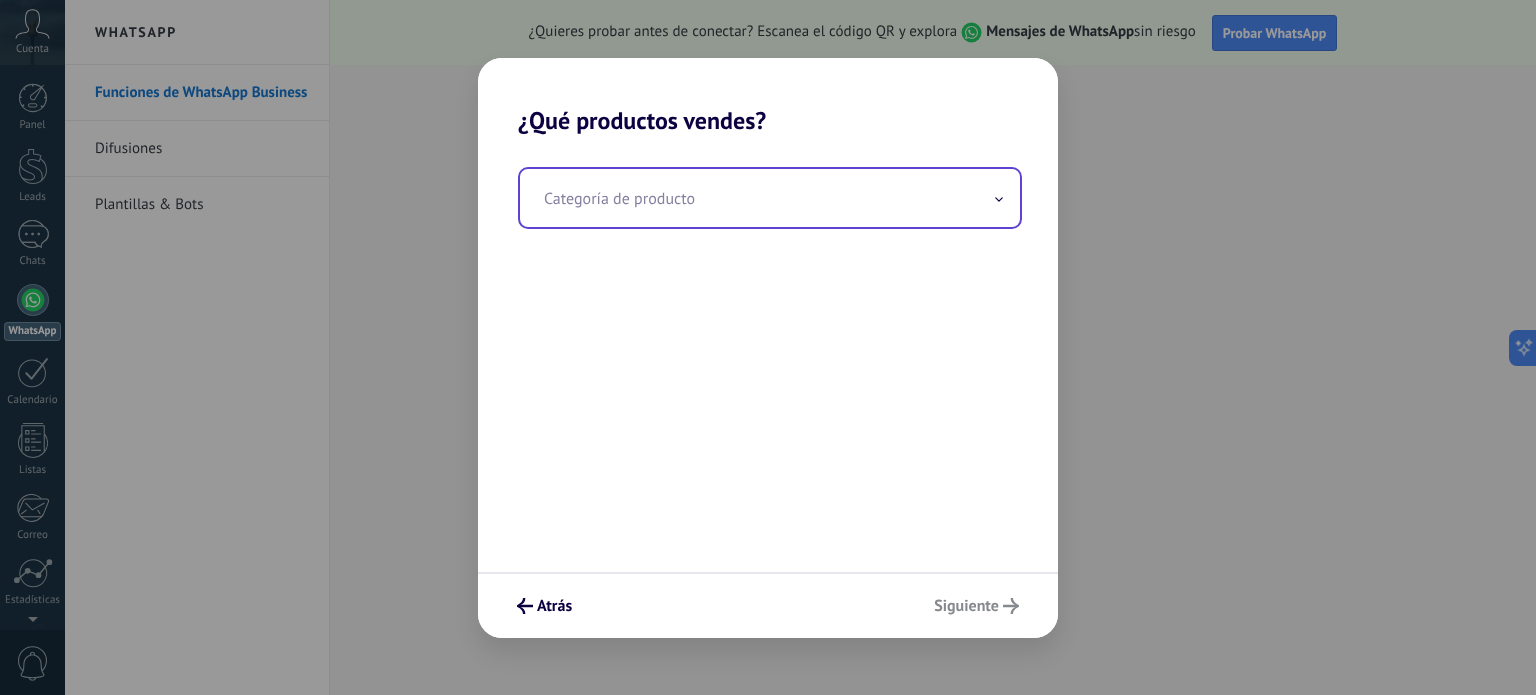 click at bounding box center [770, 198] 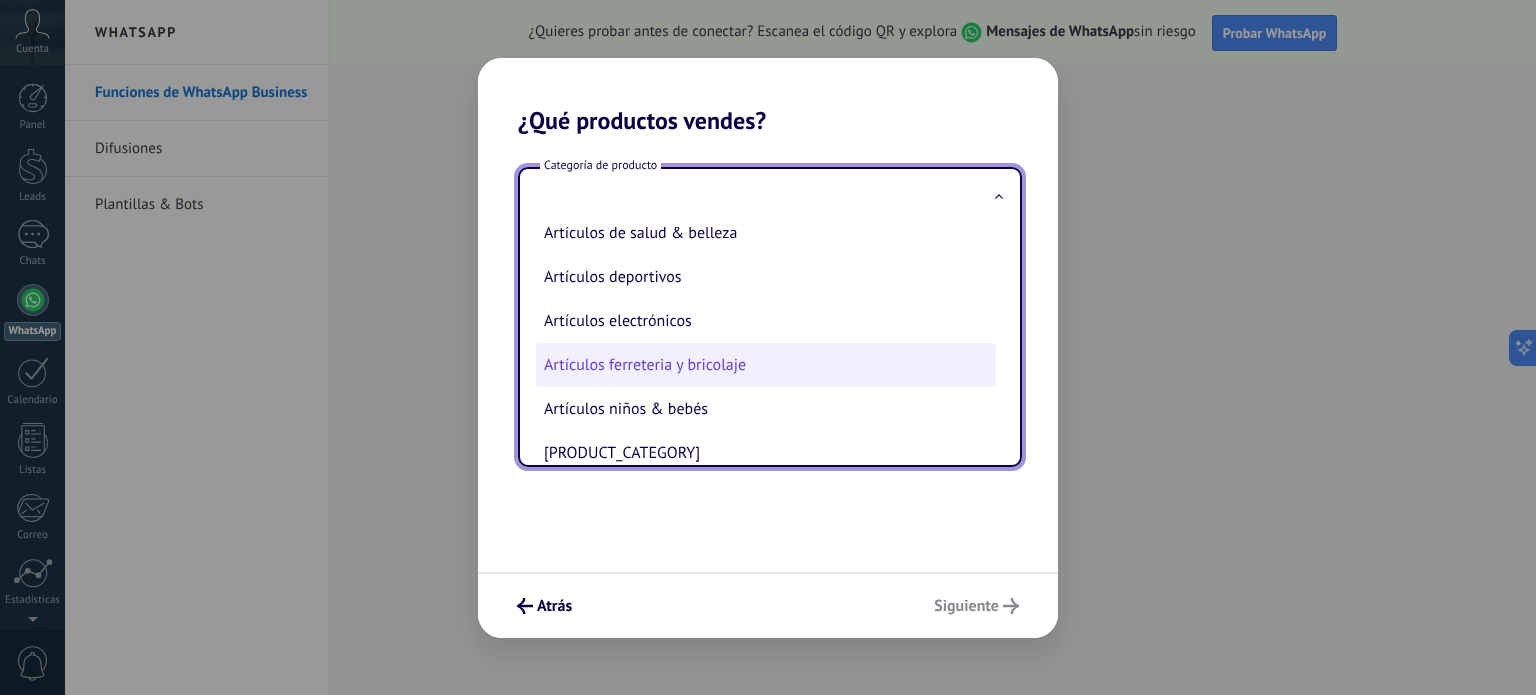scroll, scrollTop: 0, scrollLeft: 0, axis: both 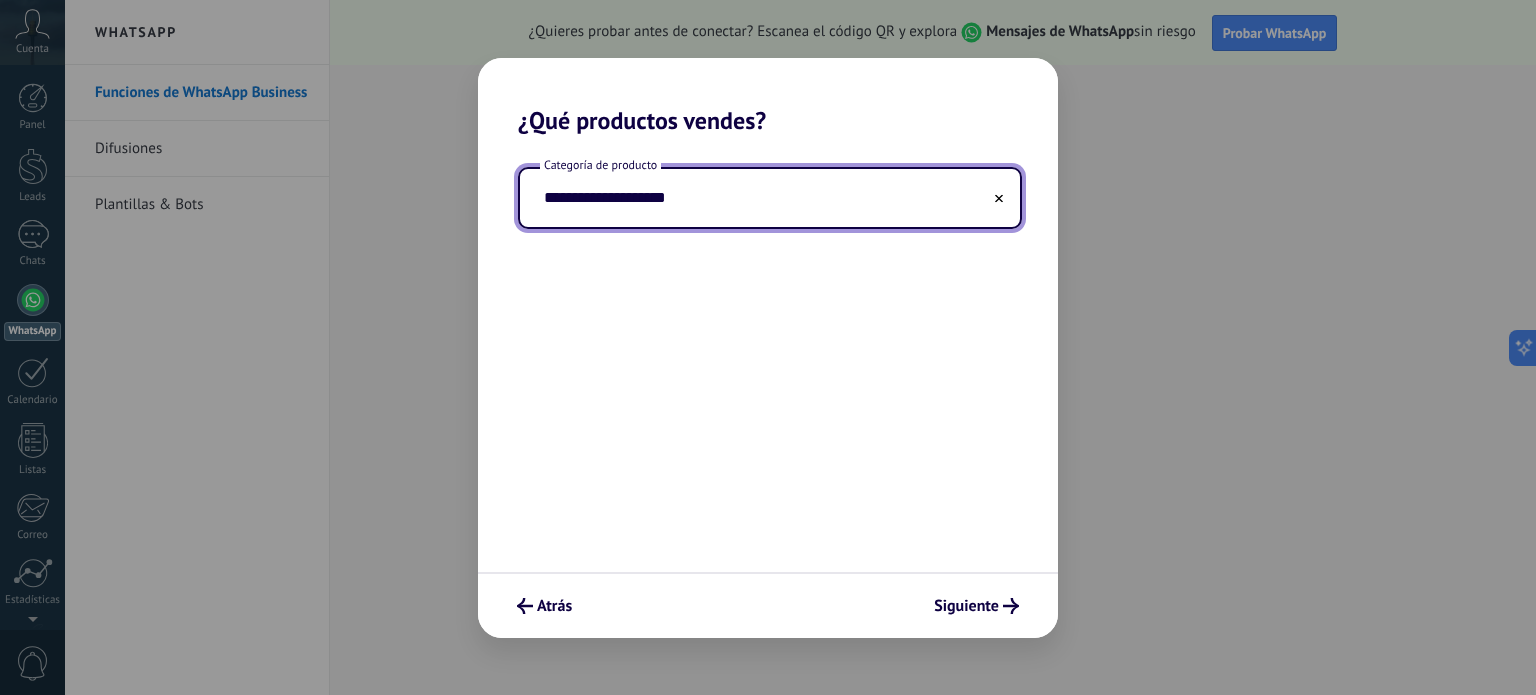 drag, startPoint x: 657, startPoint y: 204, endPoint x: 627, endPoint y: 195, distance: 31.320919 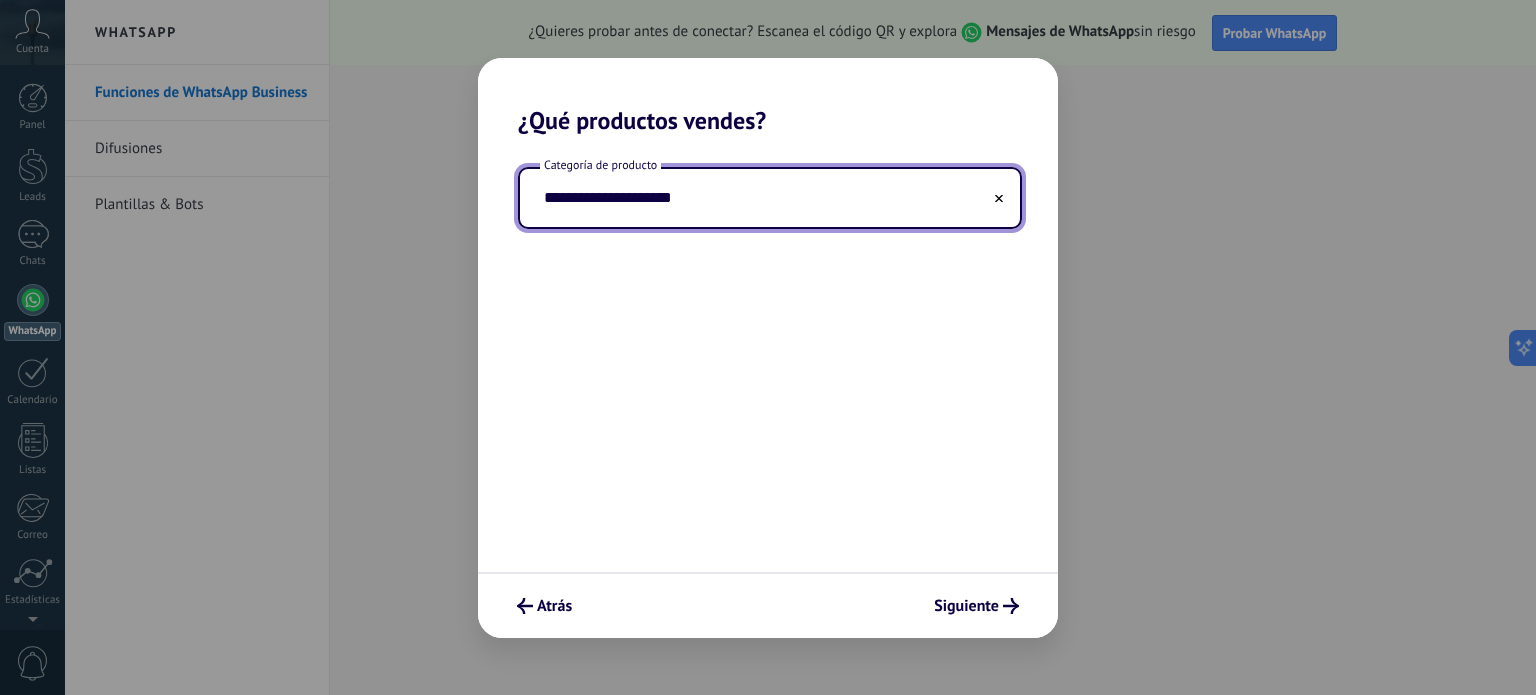 click on "**********" at bounding box center (770, 198) 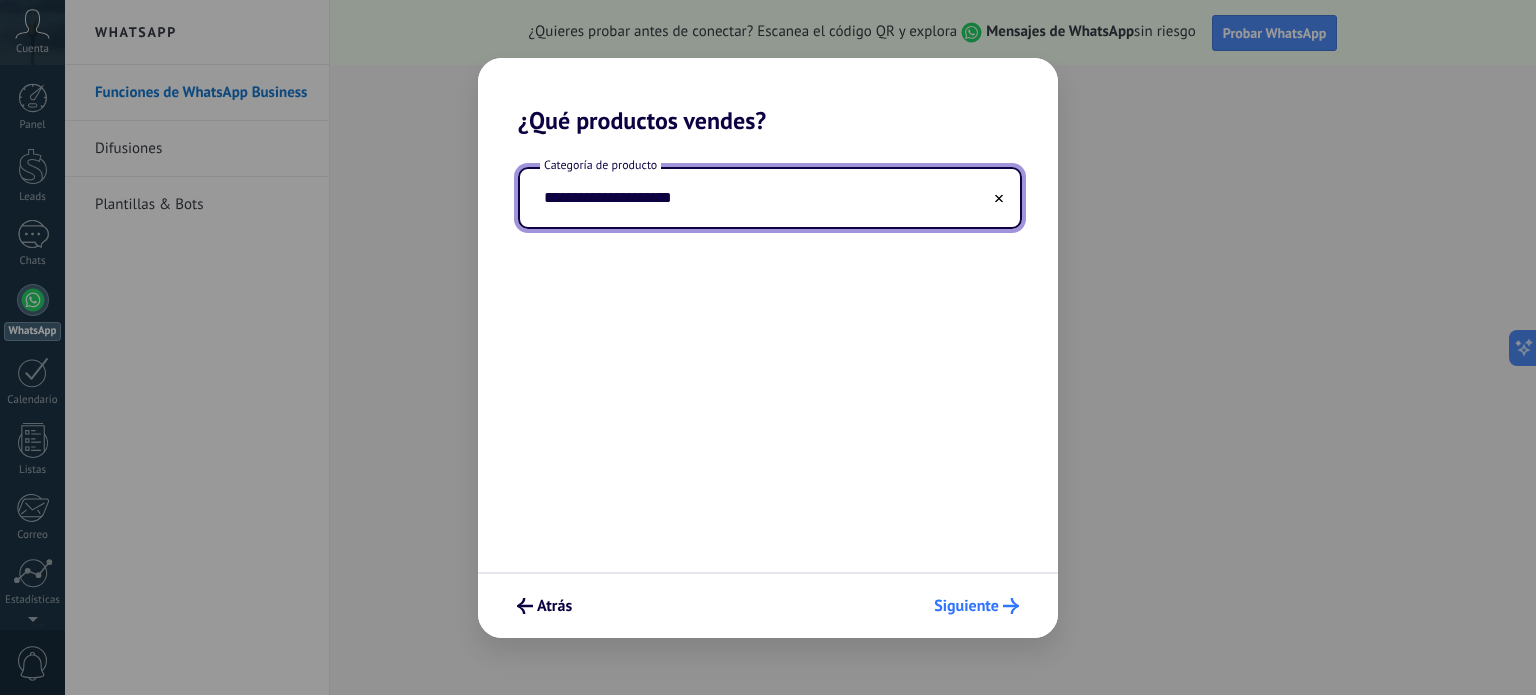 type on "**********" 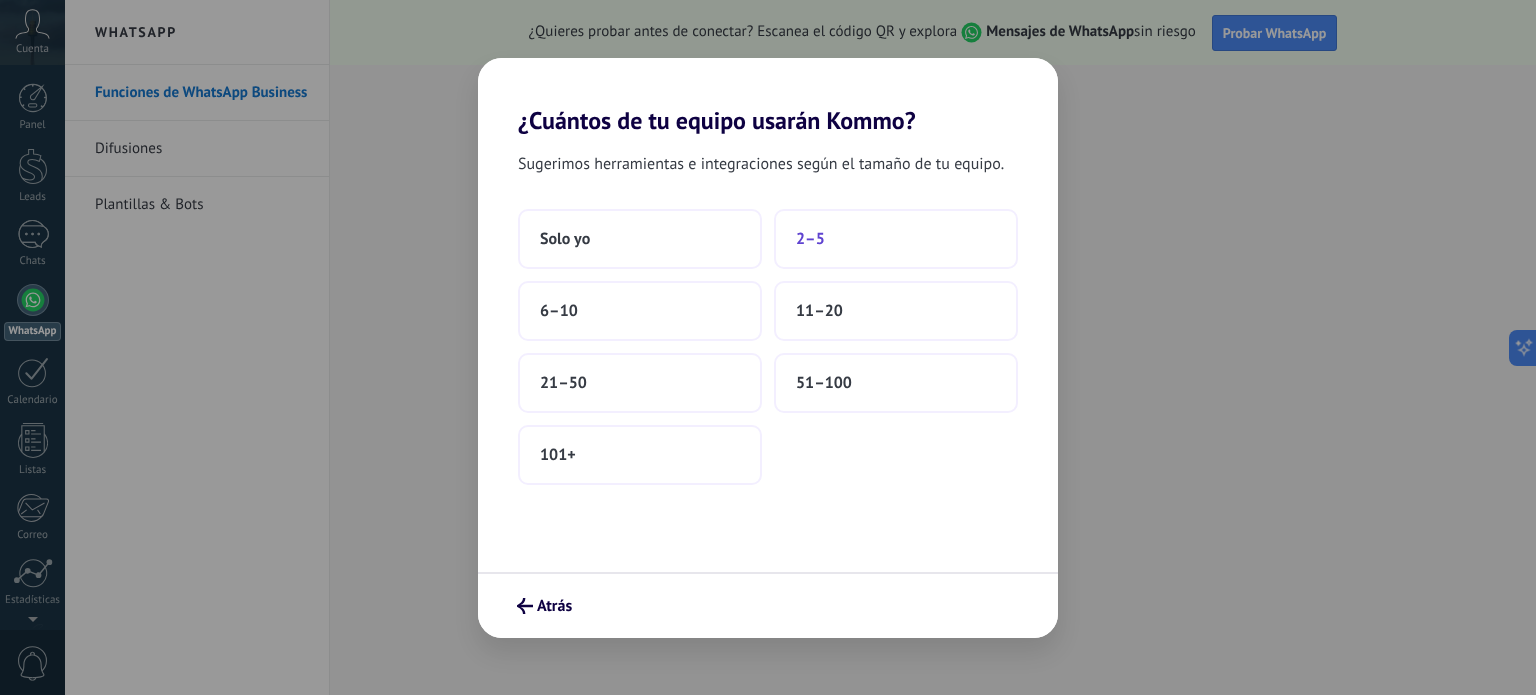 click on "2–5" at bounding box center [896, 239] 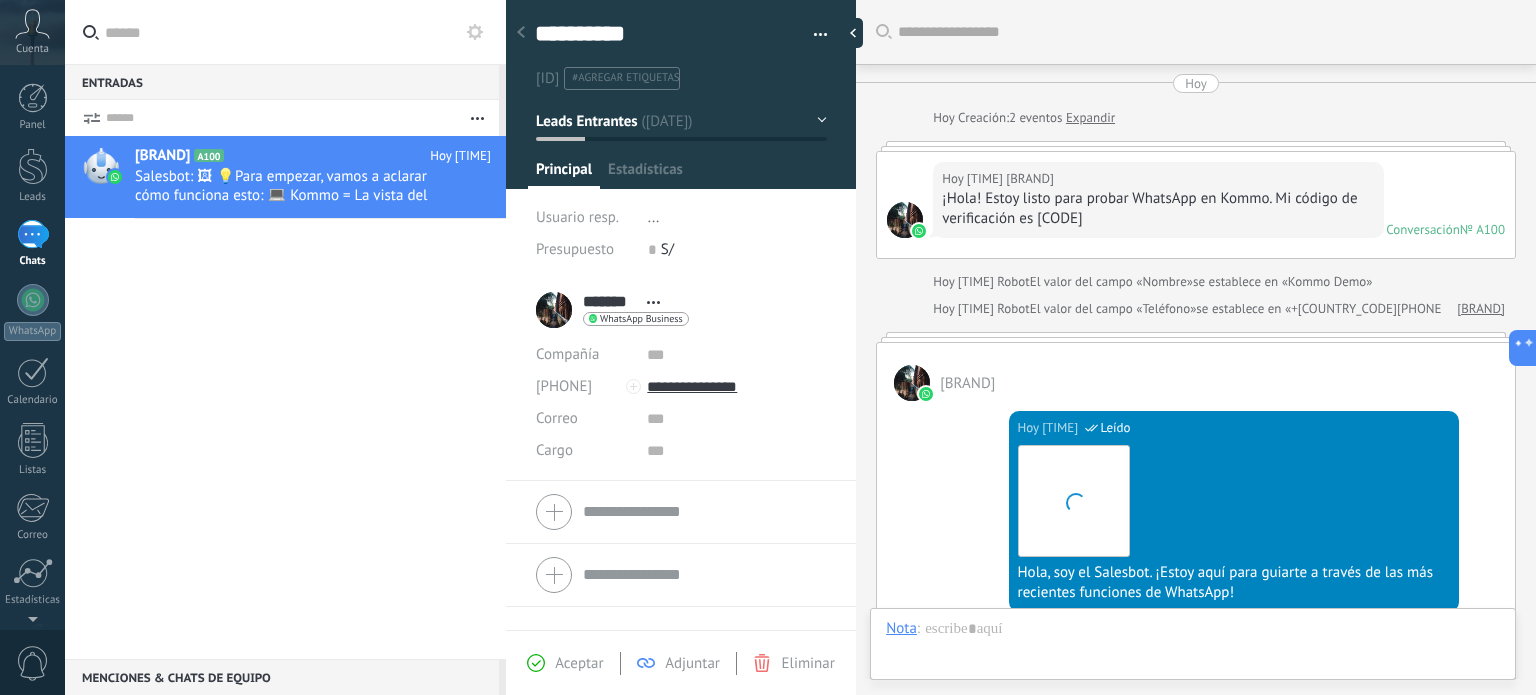 scroll, scrollTop: 764, scrollLeft: 0, axis: vertical 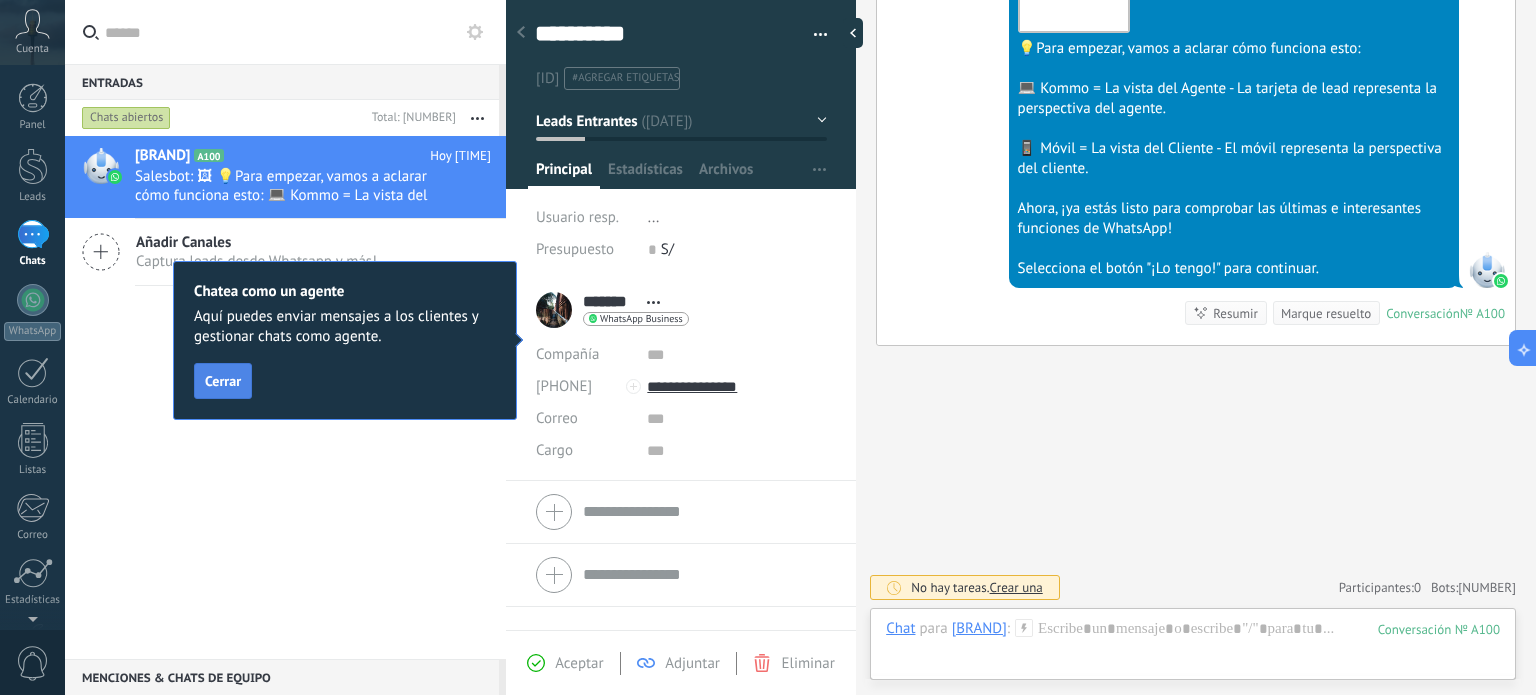 click on "Cerrar" at bounding box center [223, 381] 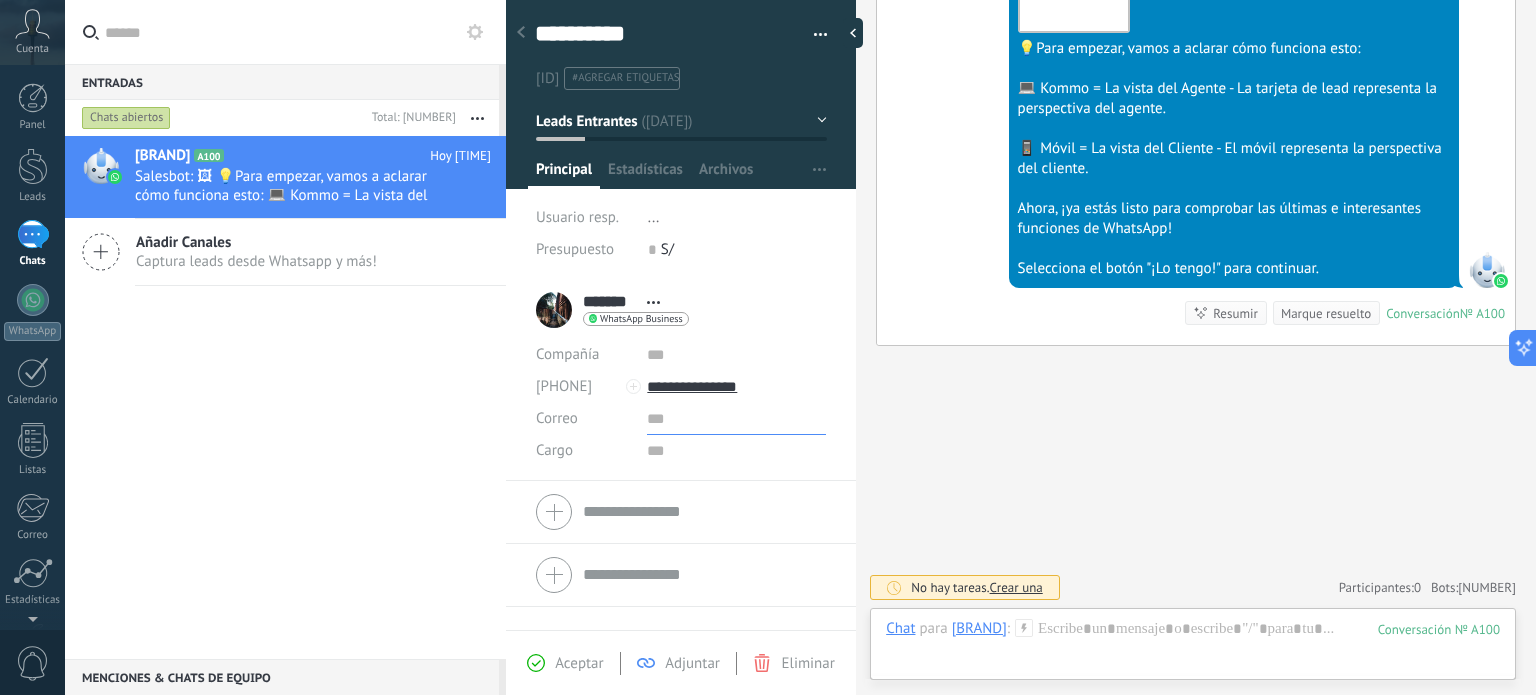 click at bounding box center [736, 419] 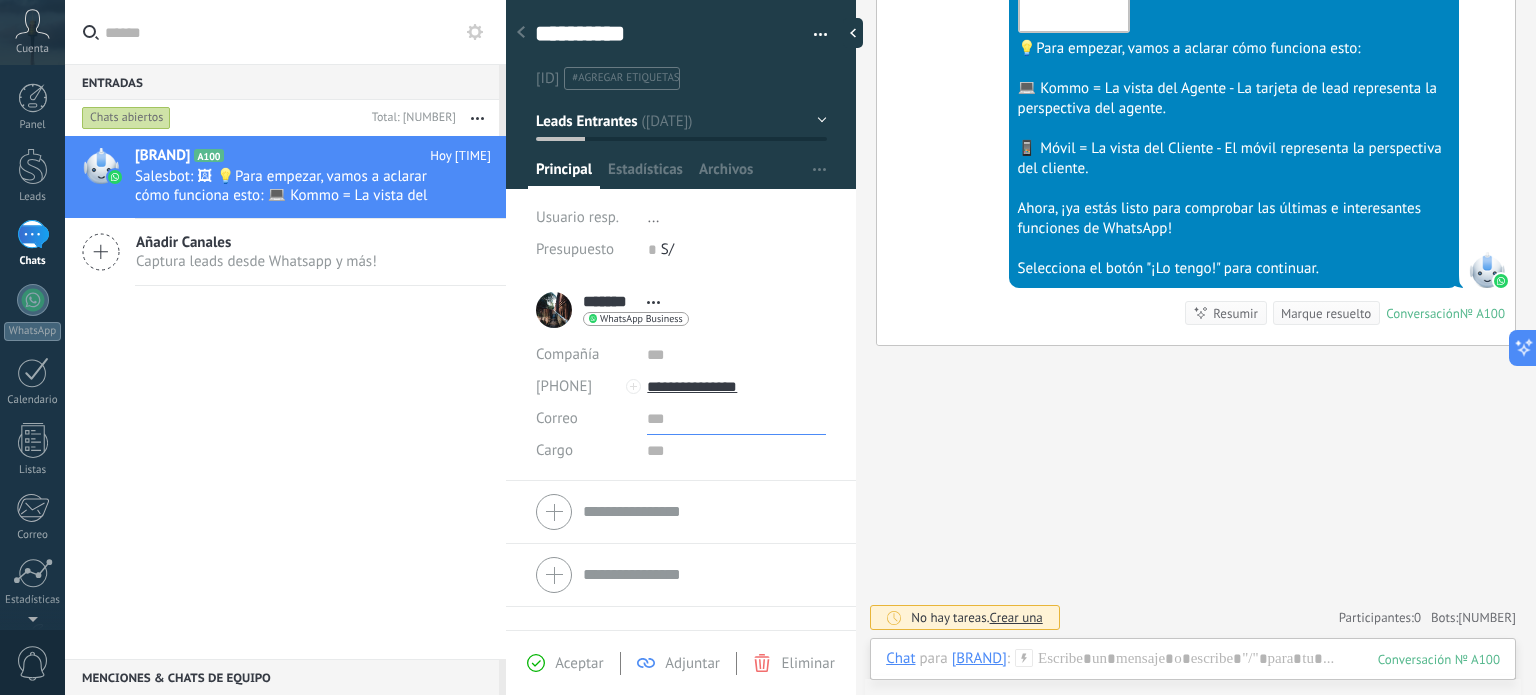 scroll, scrollTop: 764, scrollLeft: 0, axis: vertical 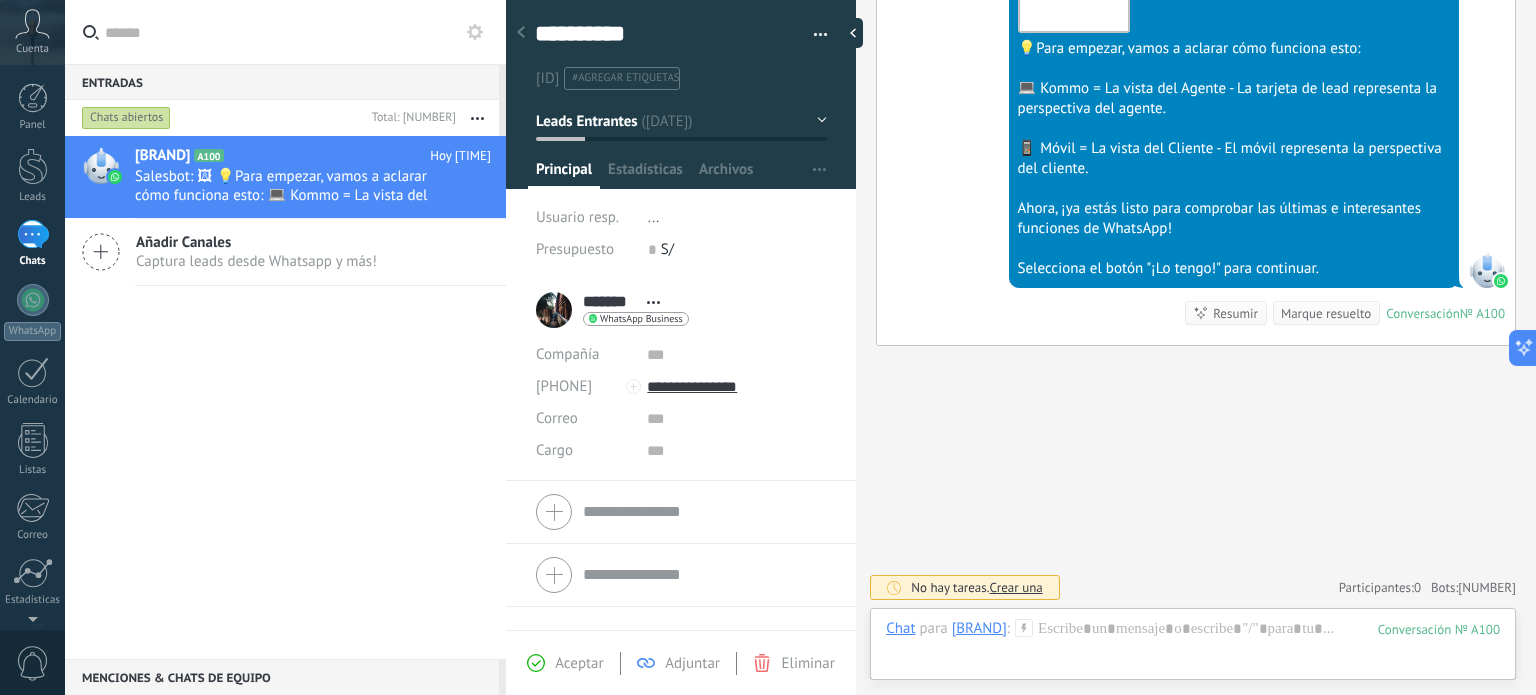 click on "Cuenta" at bounding box center (32, 32) 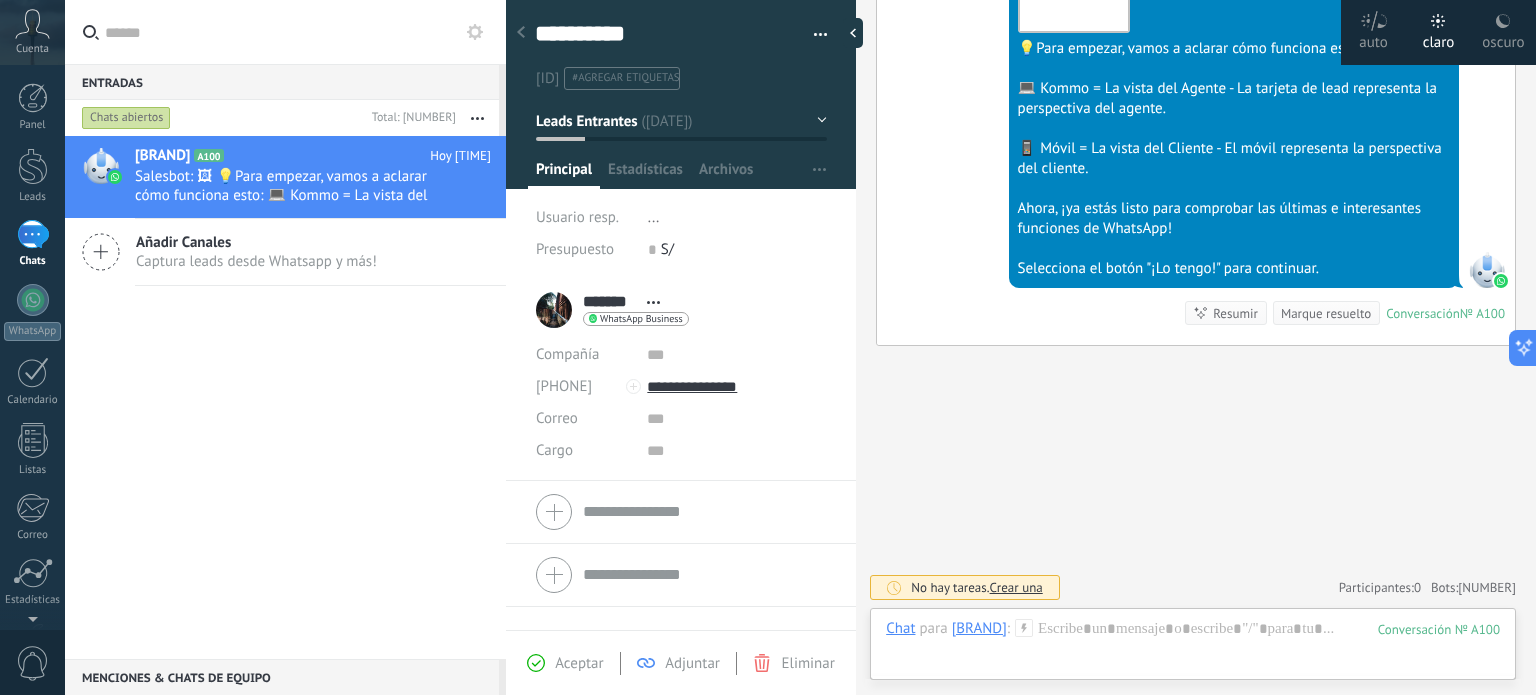 click on "Cuenta" at bounding box center (32, 32) 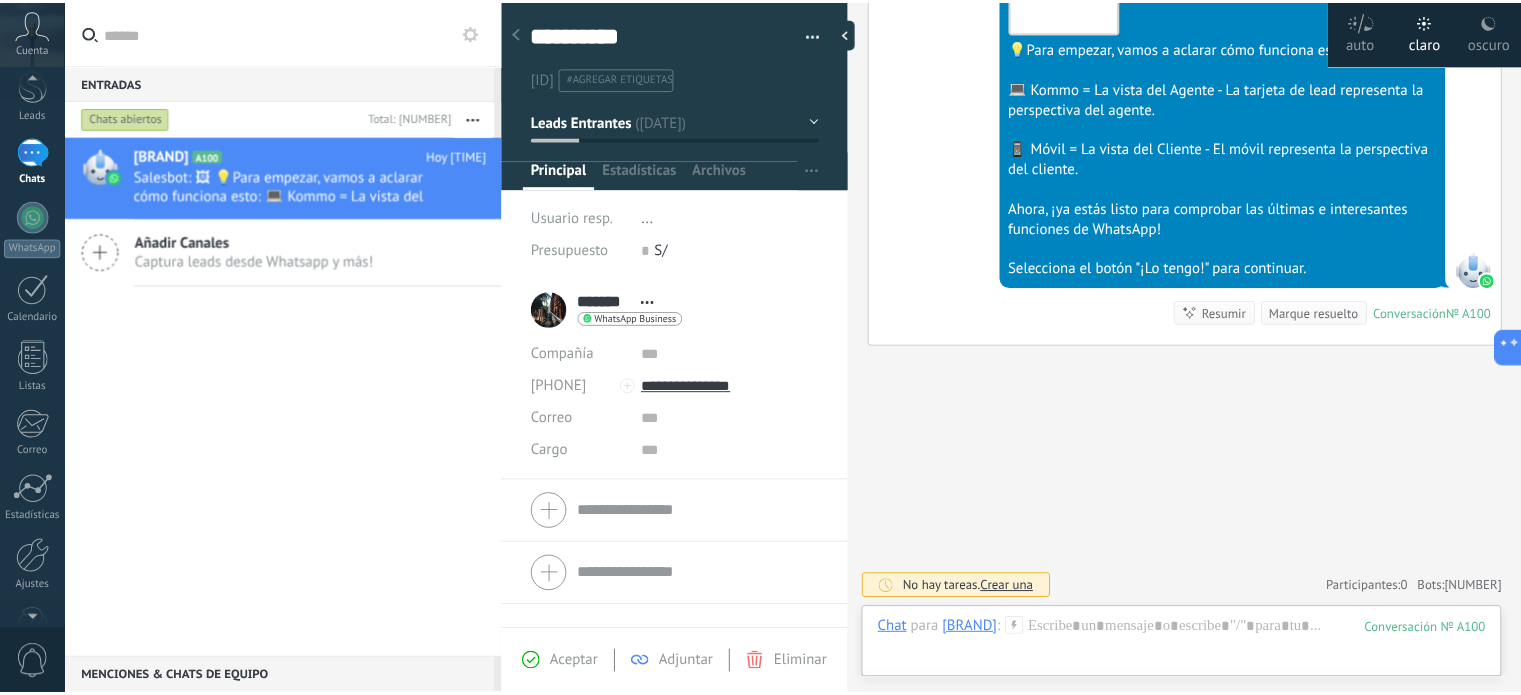 scroll, scrollTop: 136, scrollLeft: 0, axis: vertical 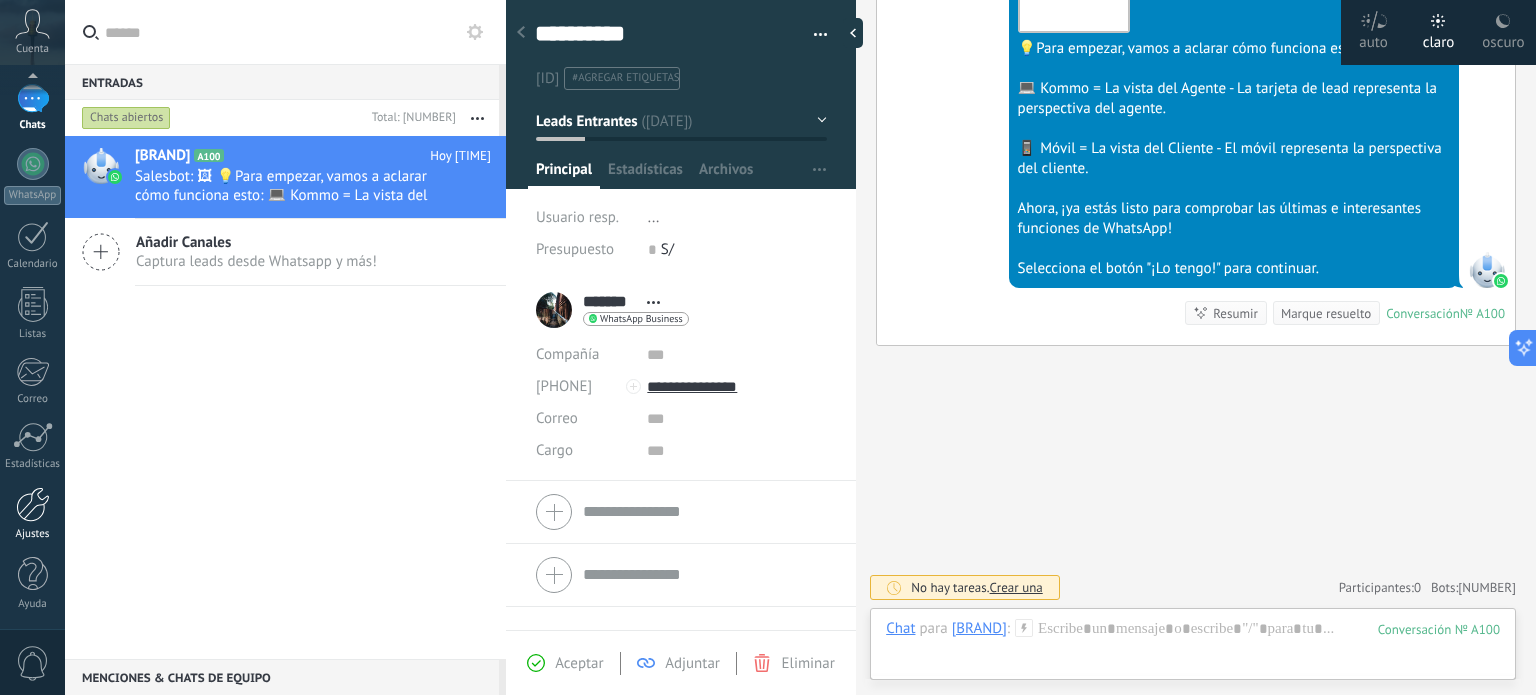 click at bounding box center [33, 504] 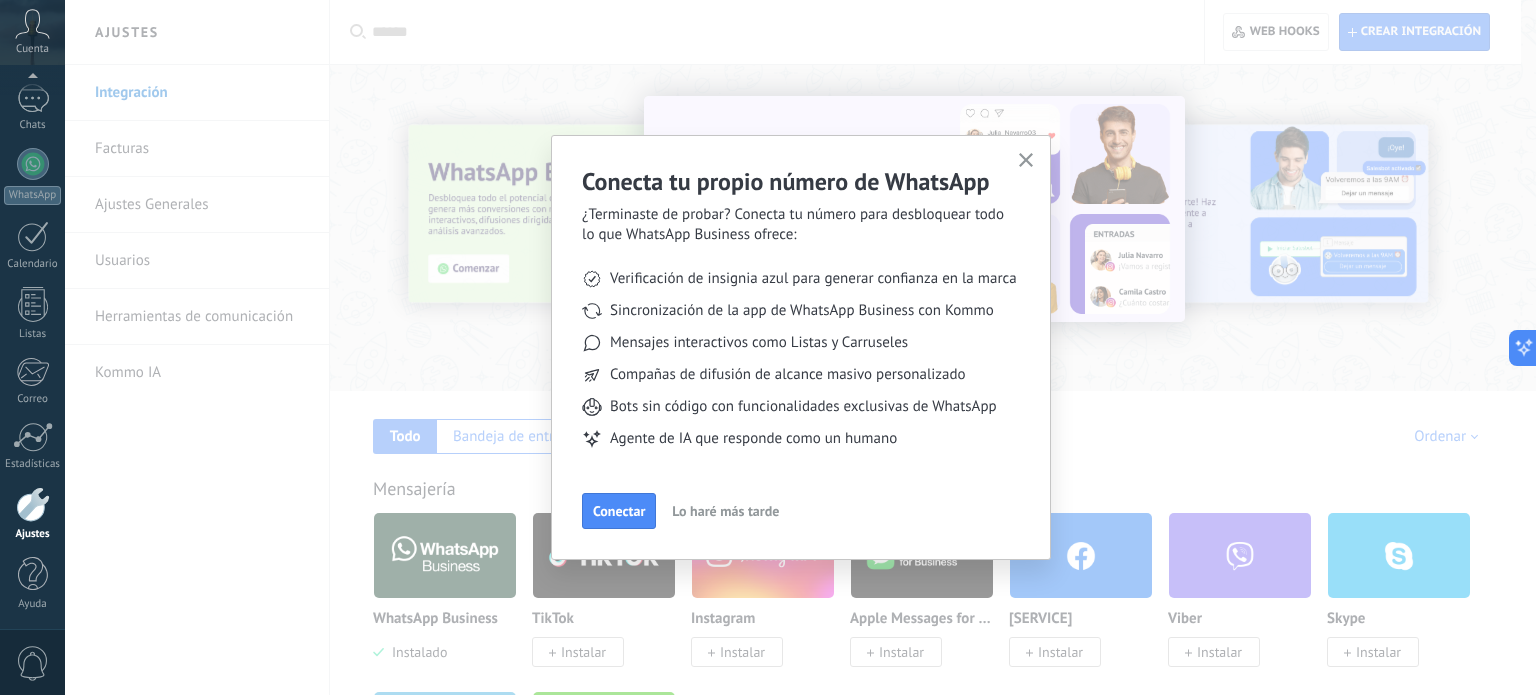 click at bounding box center (1026, 160) 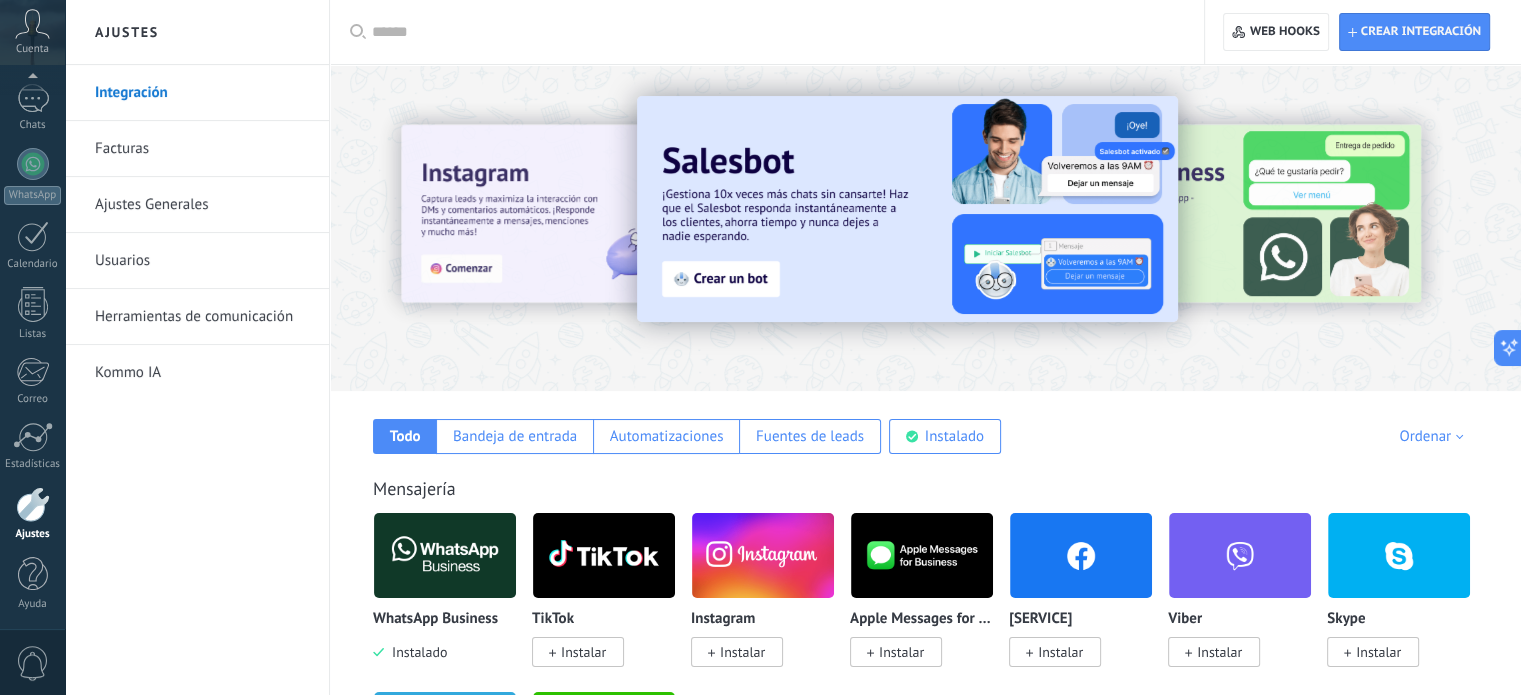 click on "Ajustes Generales" at bounding box center (202, 205) 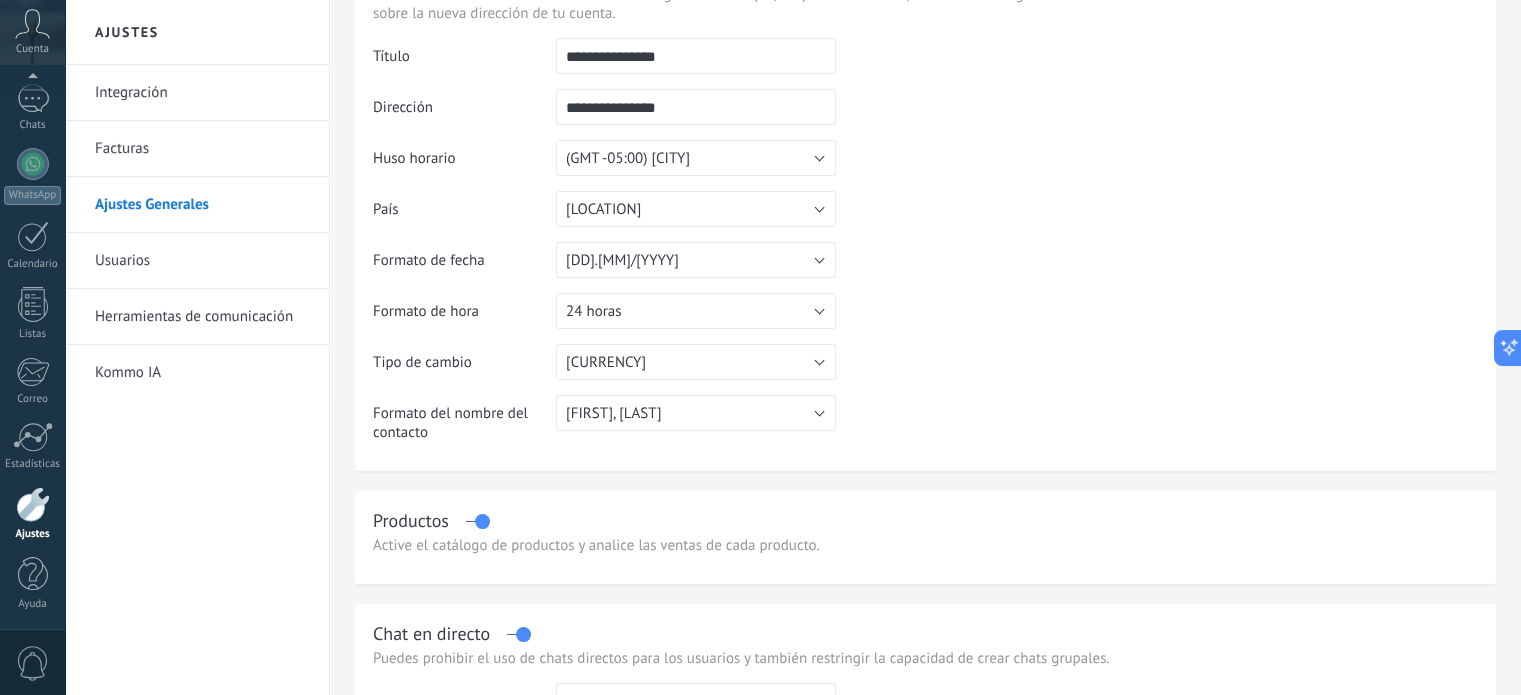 scroll, scrollTop: 0, scrollLeft: 0, axis: both 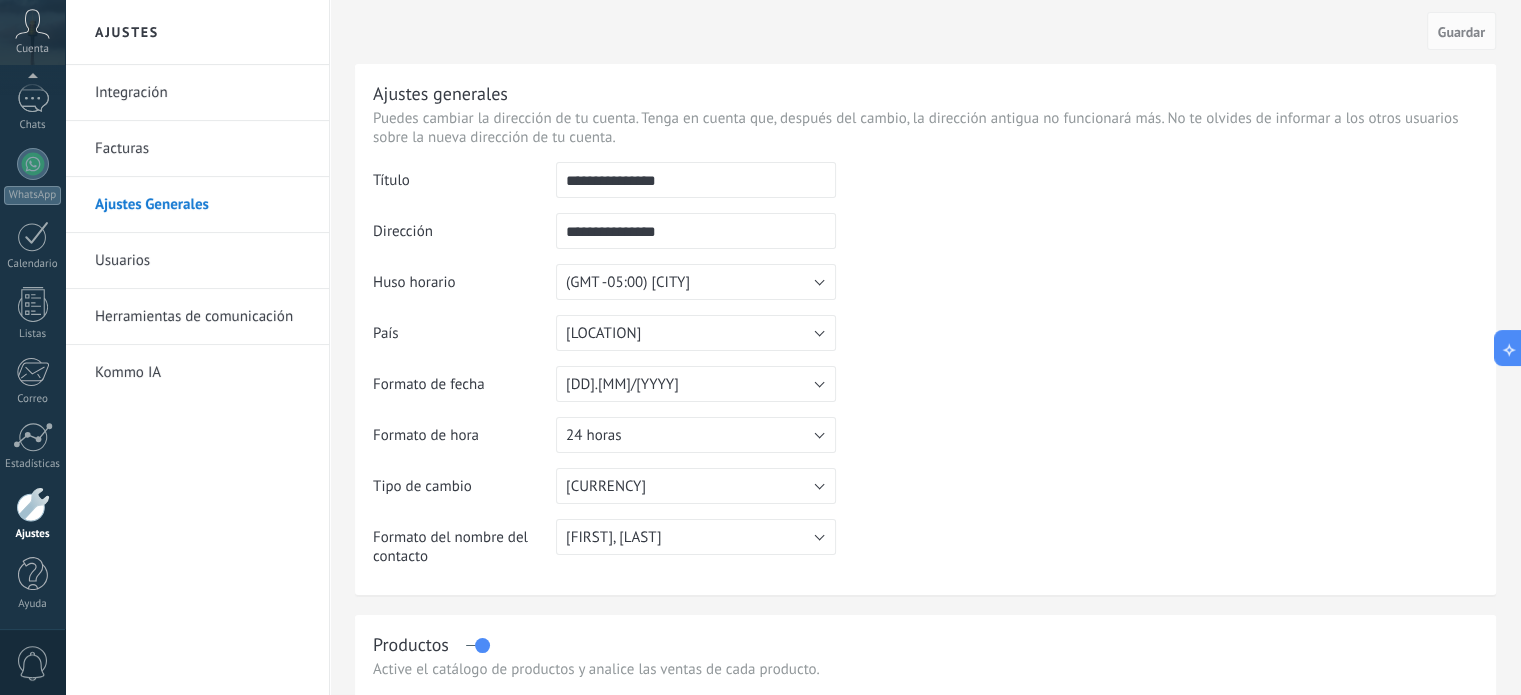 click on "Integración" at bounding box center (202, 93) 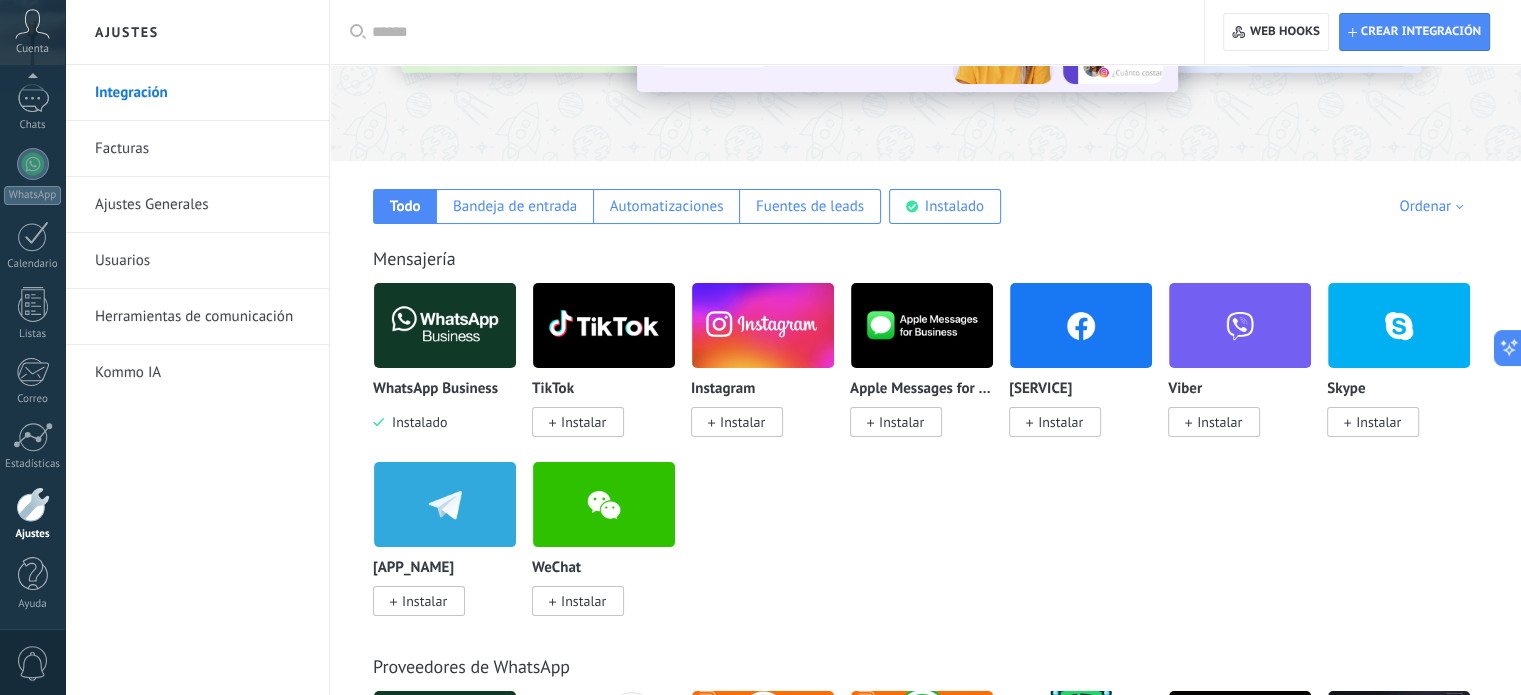 scroll, scrollTop: 231, scrollLeft: 0, axis: vertical 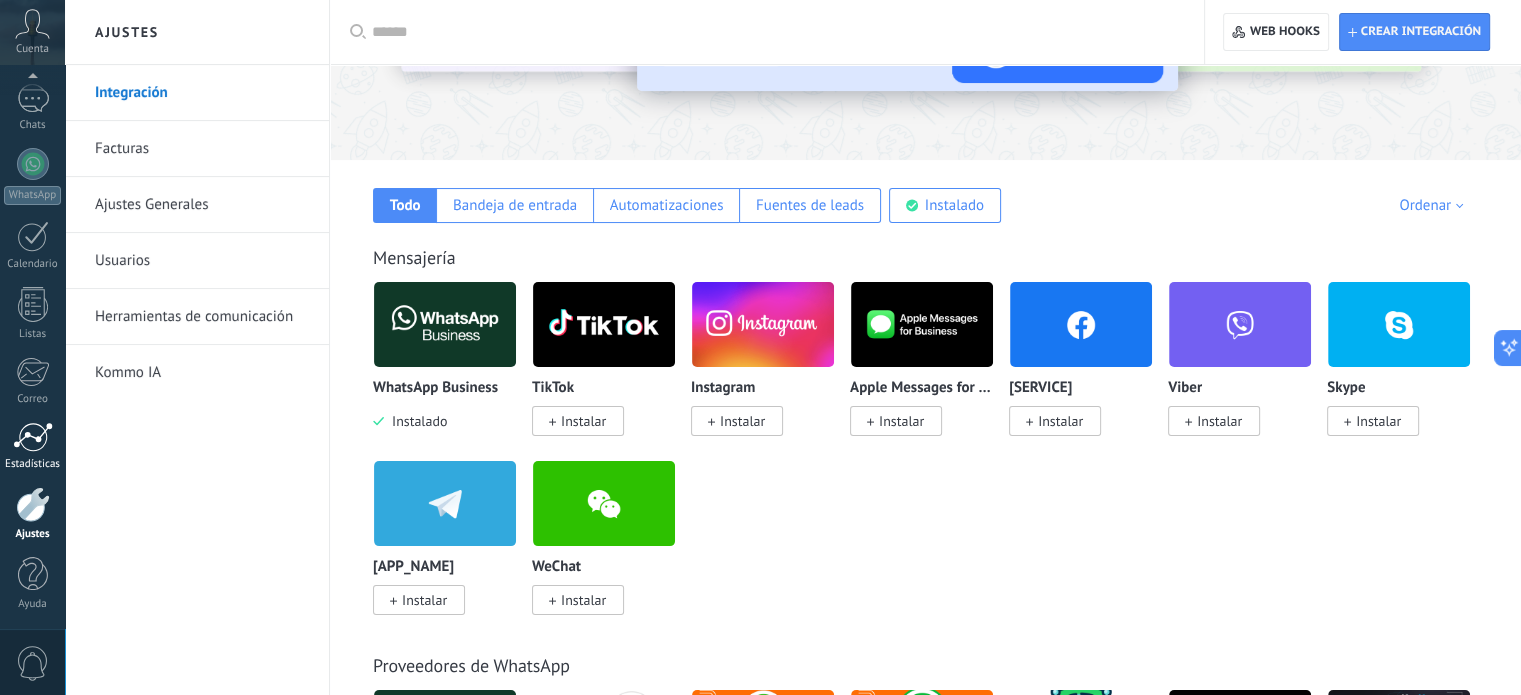 click at bounding box center (33, 437) 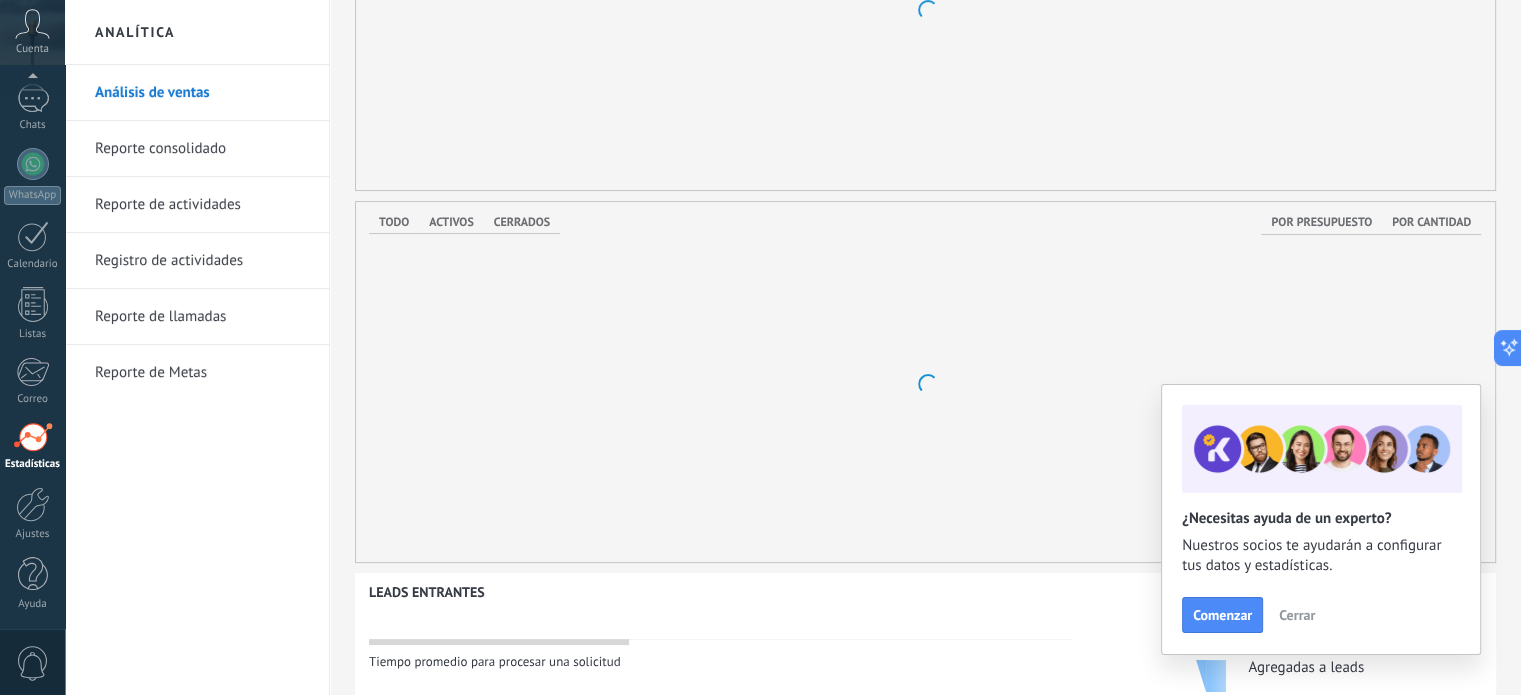 scroll, scrollTop: 0, scrollLeft: 0, axis: both 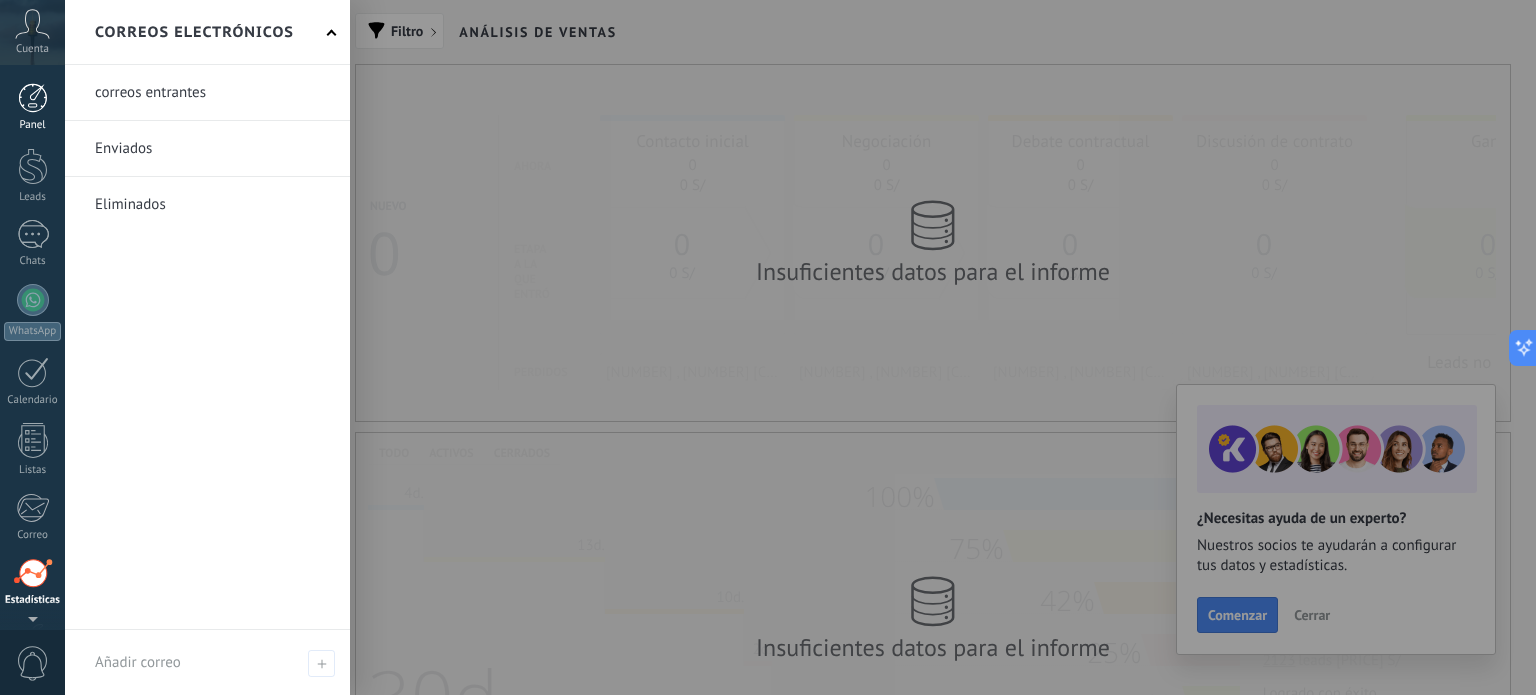 click at bounding box center (33, 98) 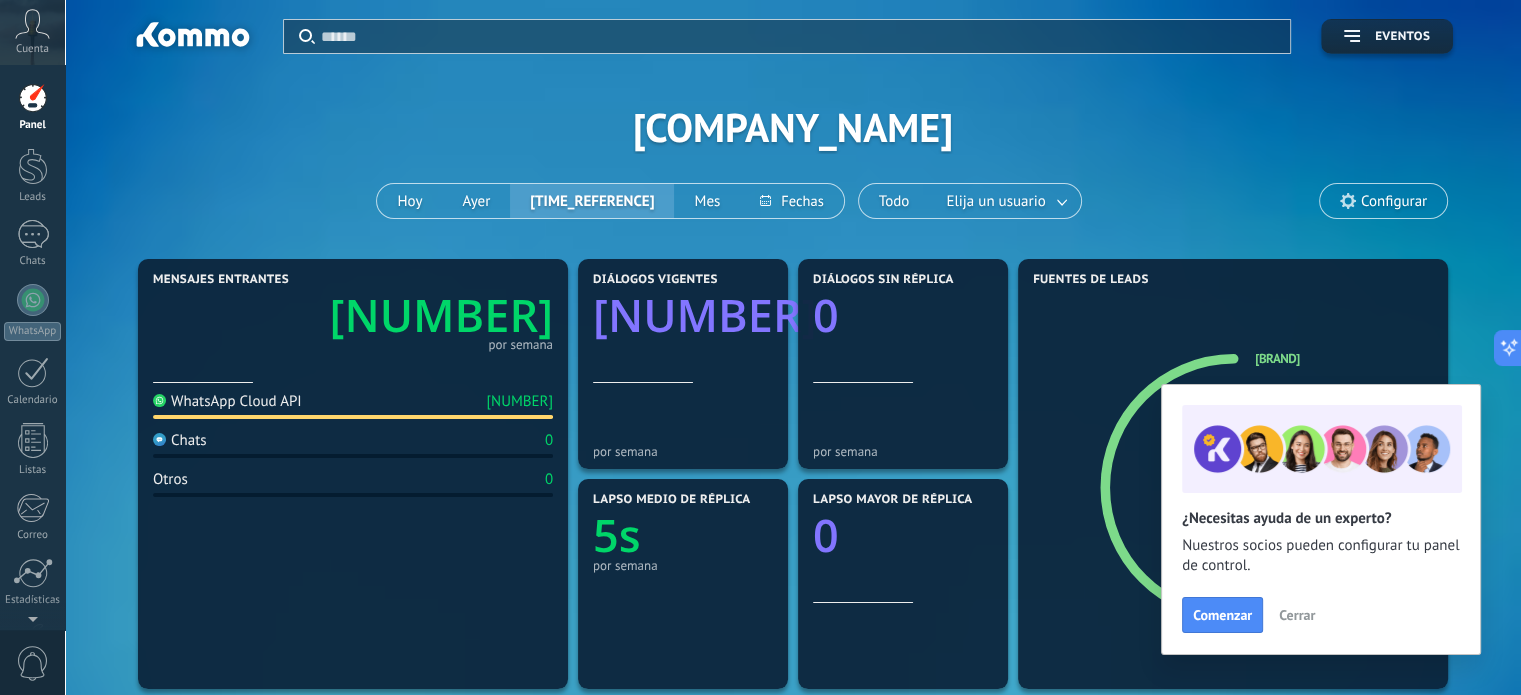 click on "Cerrar" at bounding box center (1297, 615) 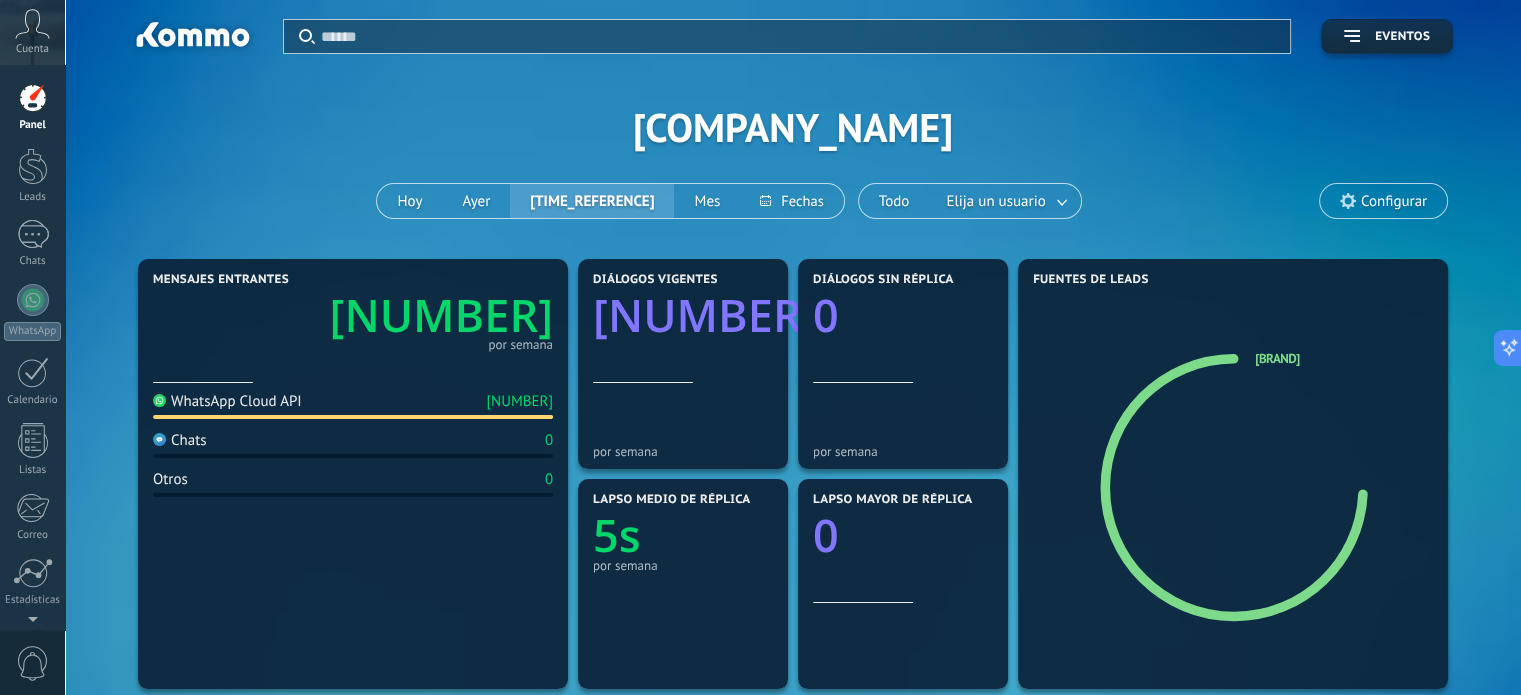 click on "Cuenta" at bounding box center [32, 49] 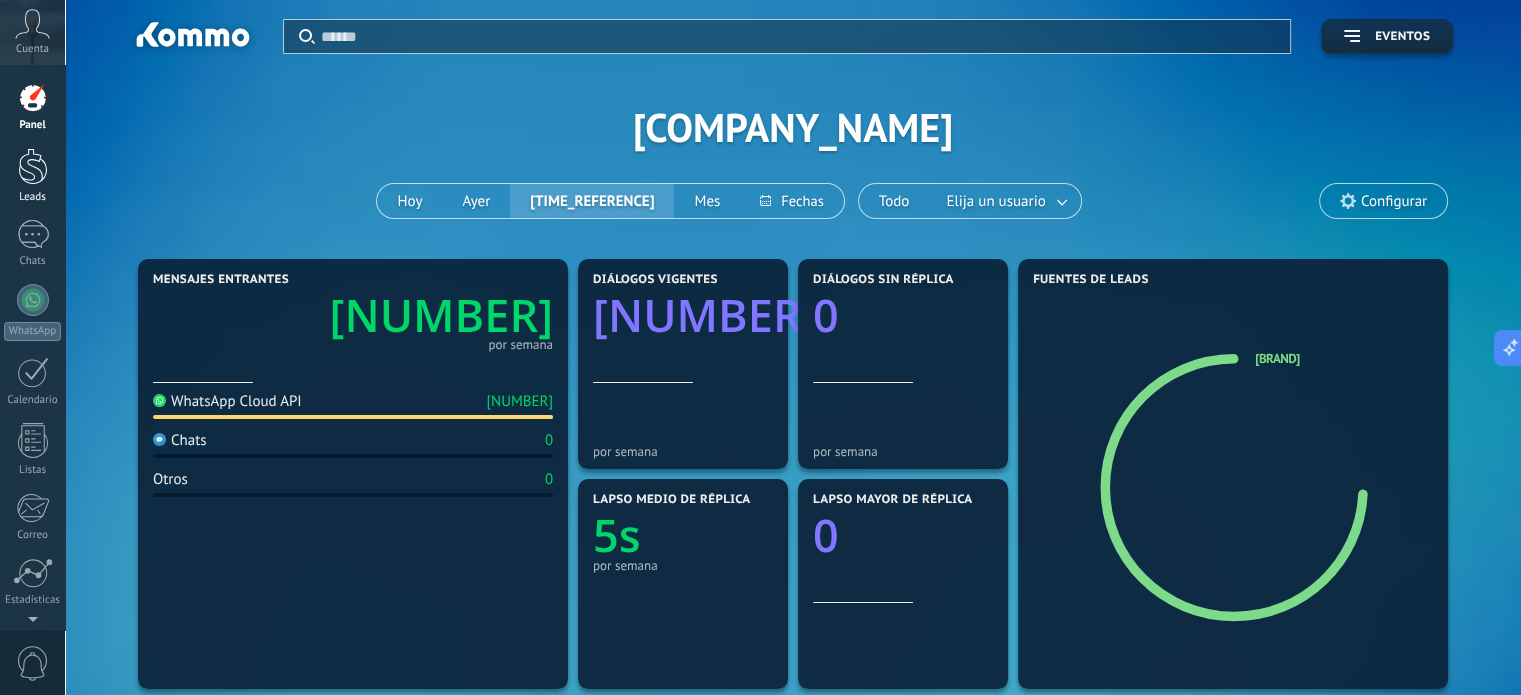 click at bounding box center (33, 166) 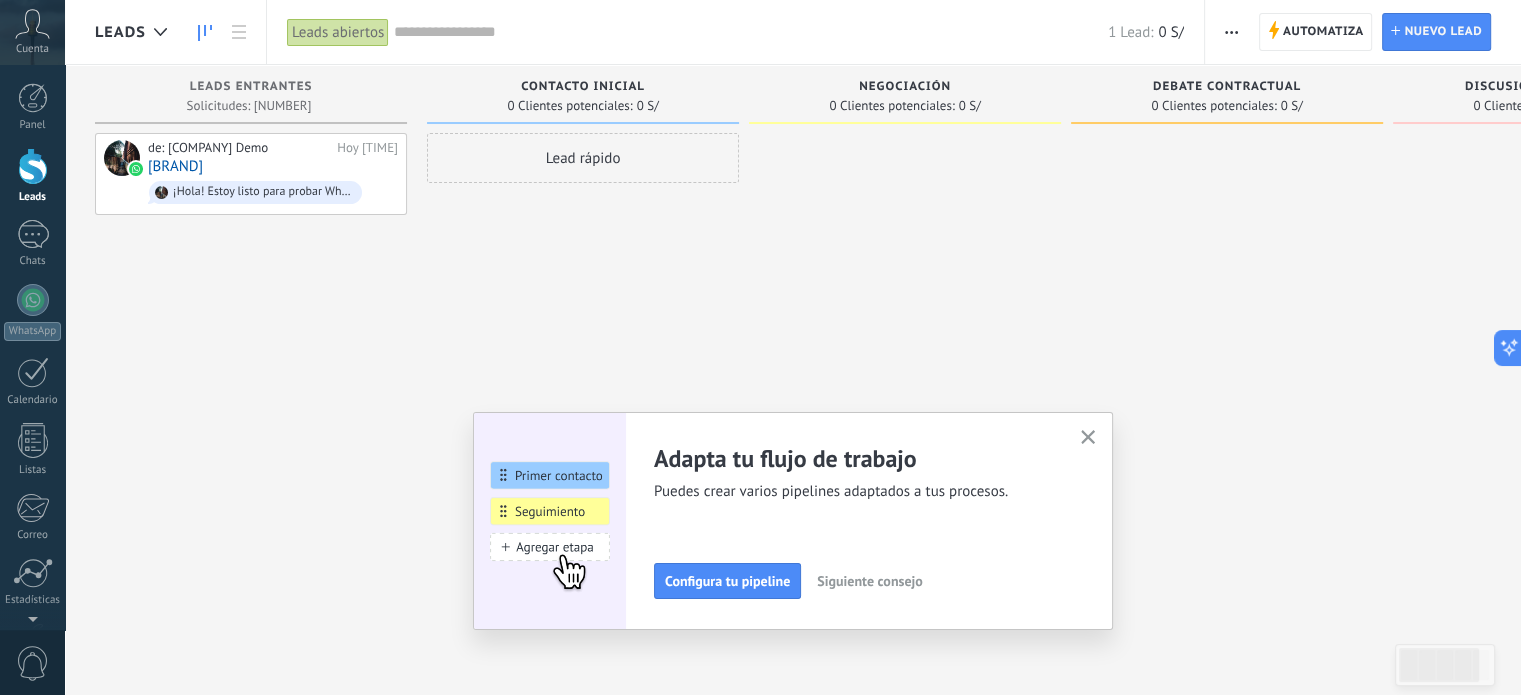 click at bounding box center (1088, 438) 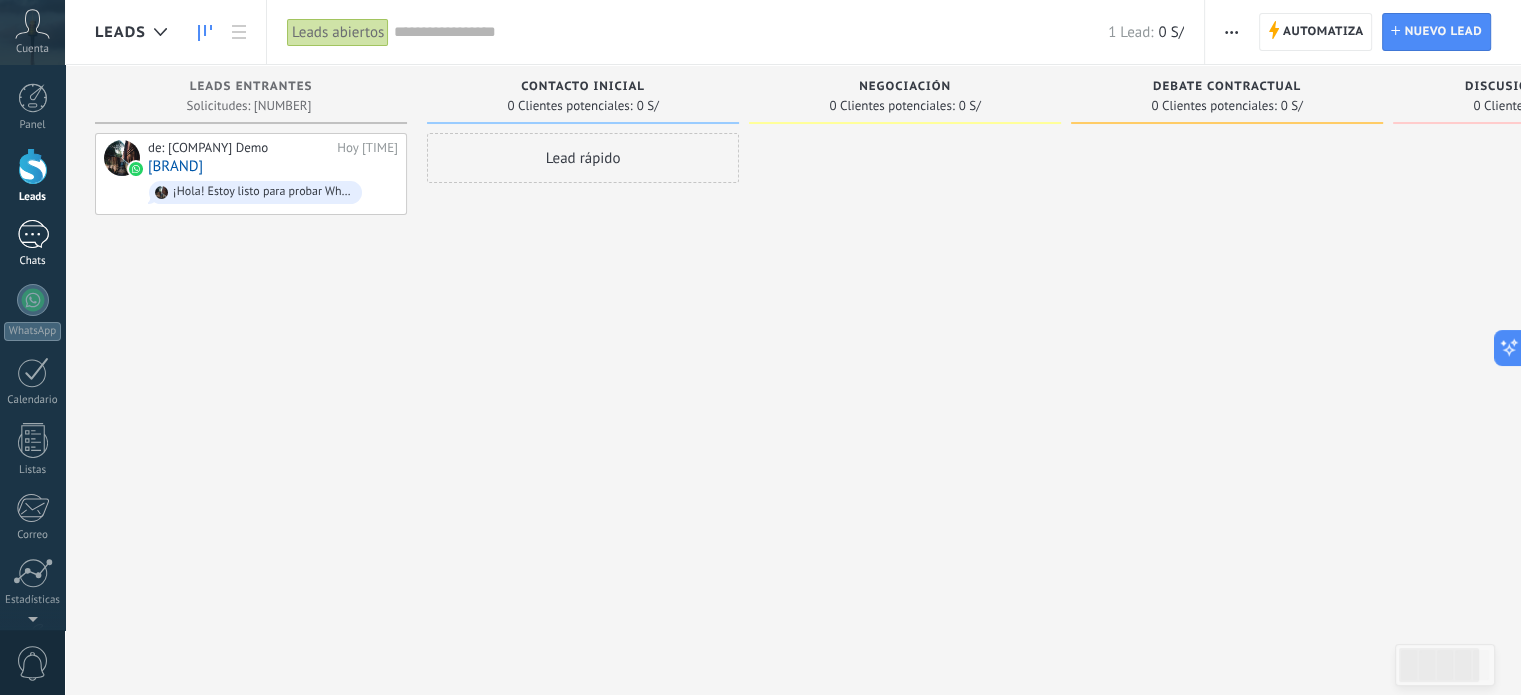 click on "[NUMBER]" at bounding box center (33, 234) 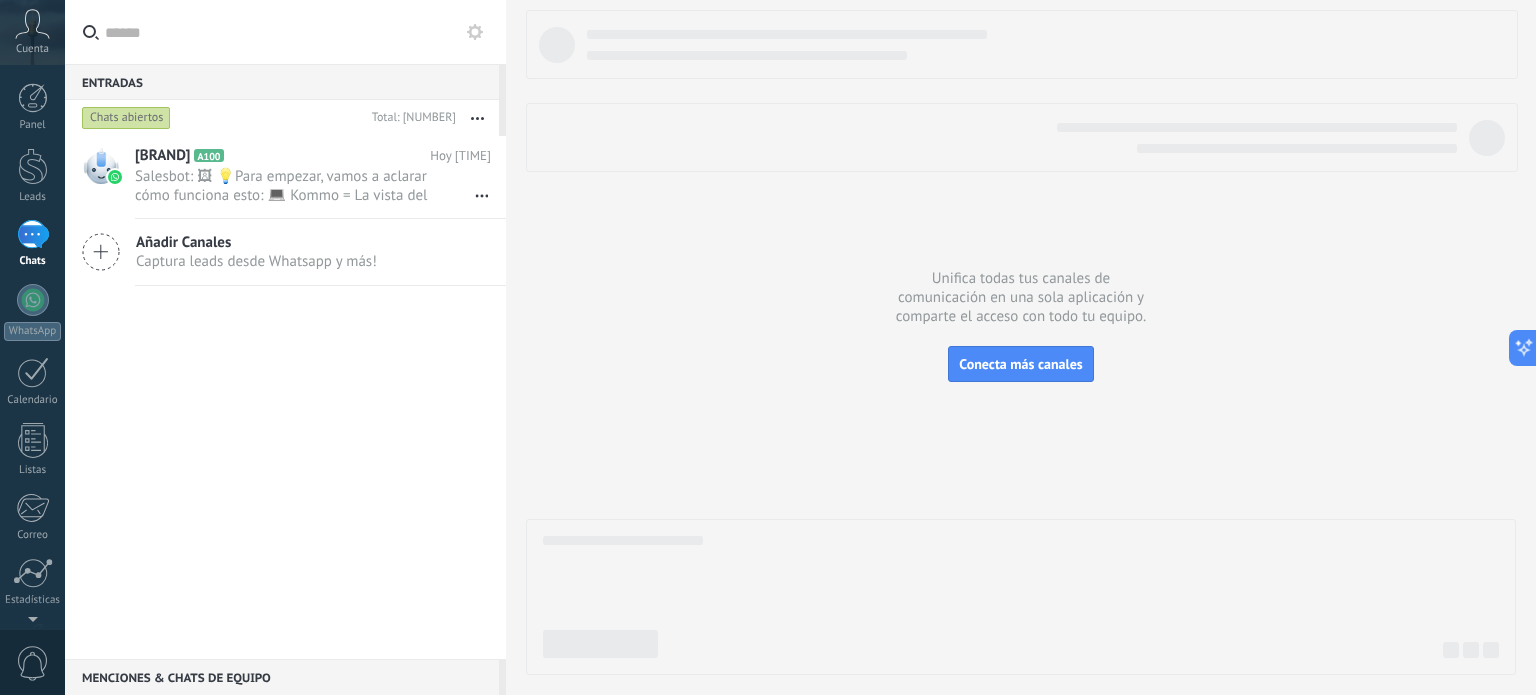 click at bounding box center (32, 24) 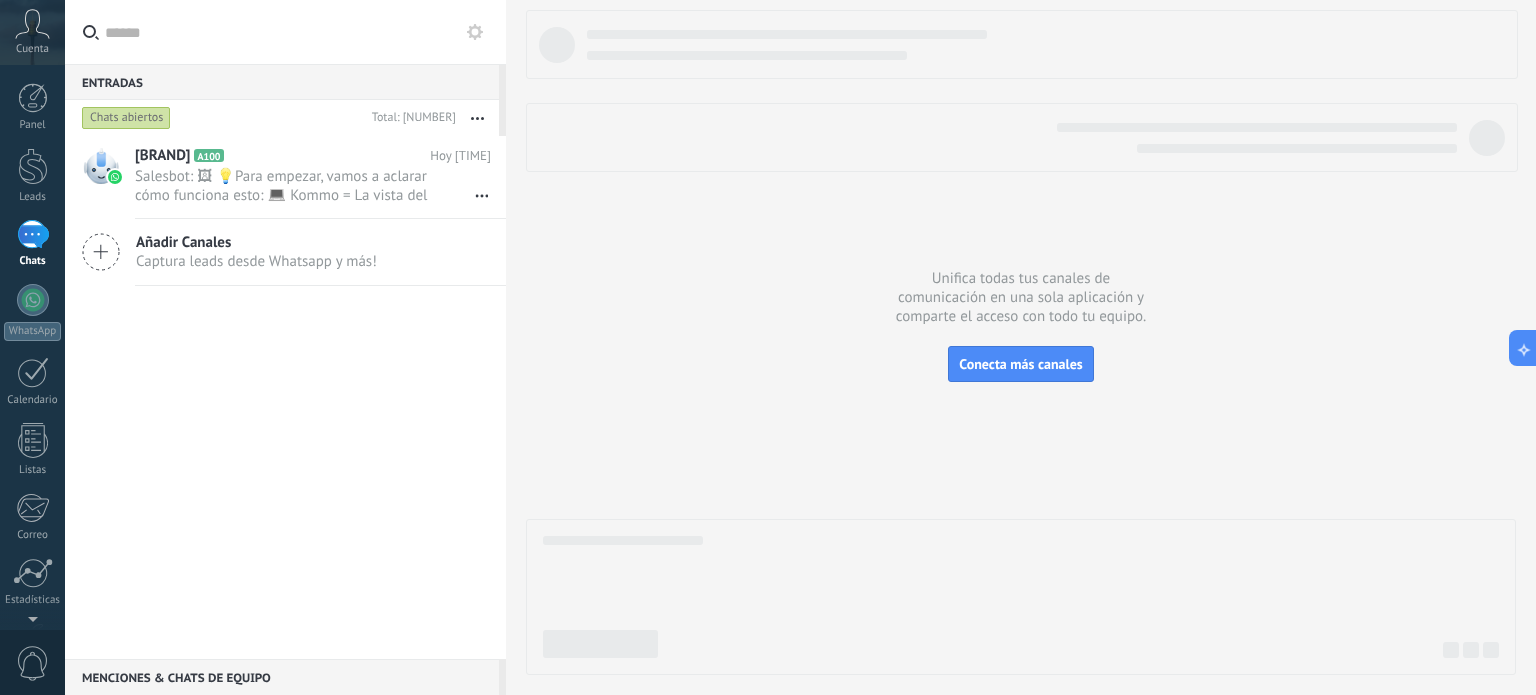 click at bounding box center (32, 24) 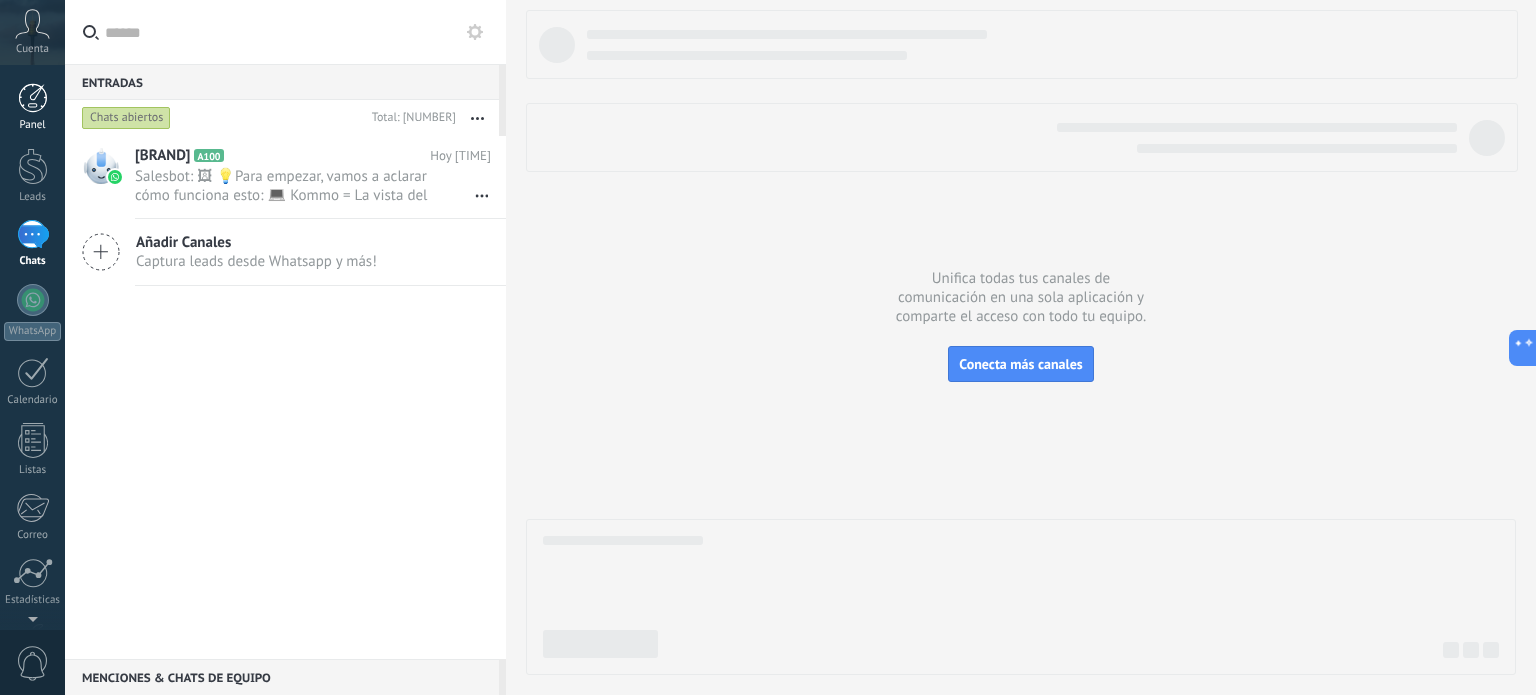 click at bounding box center (33, 98) 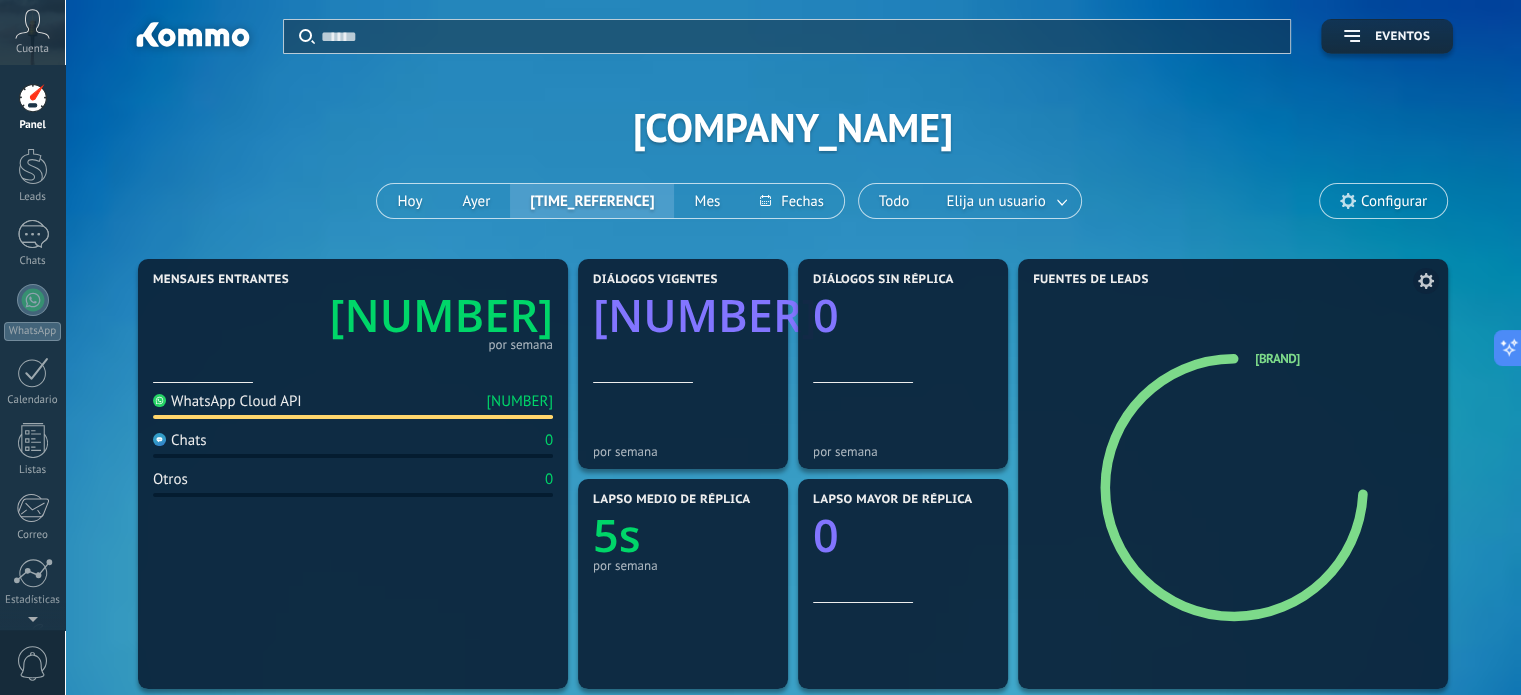 click at bounding box center (1235, 485) 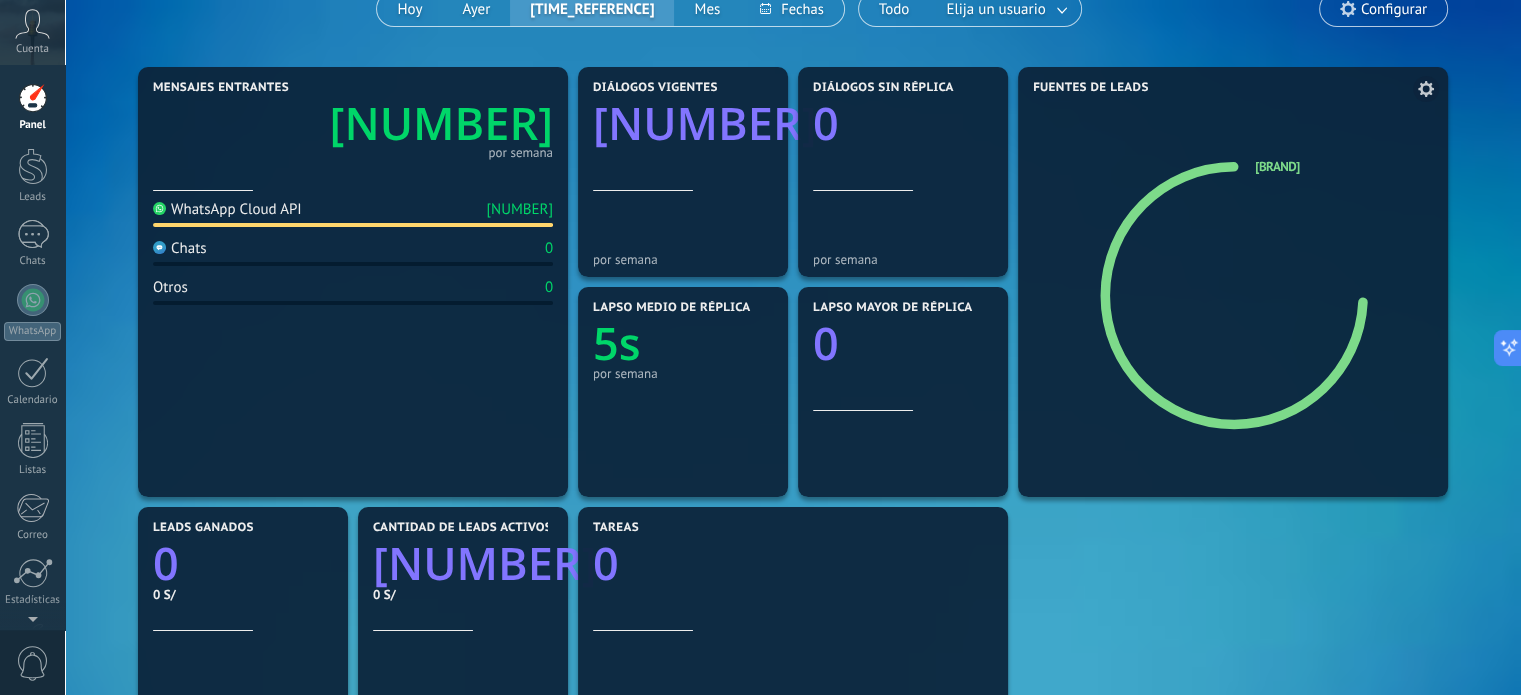 scroll, scrollTop: 216, scrollLeft: 0, axis: vertical 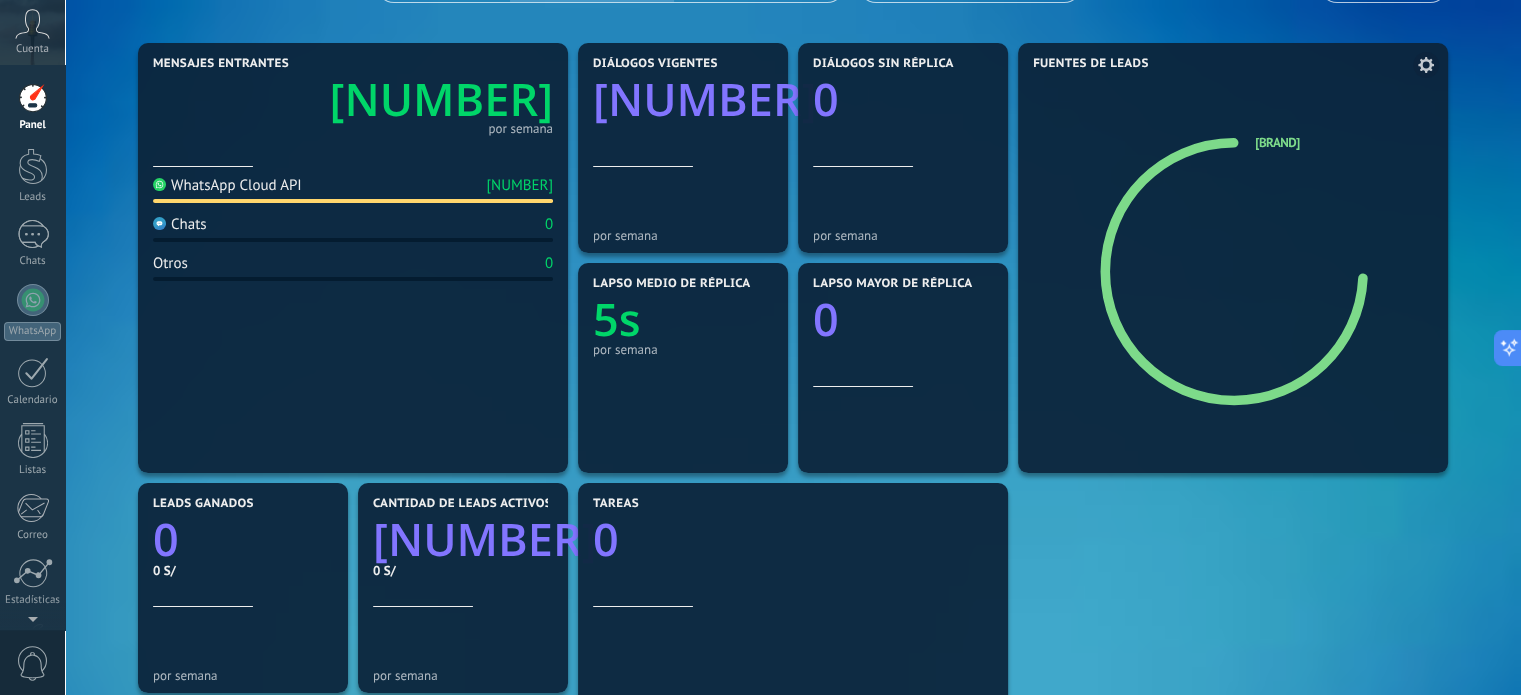 click at bounding box center (1242, 273) 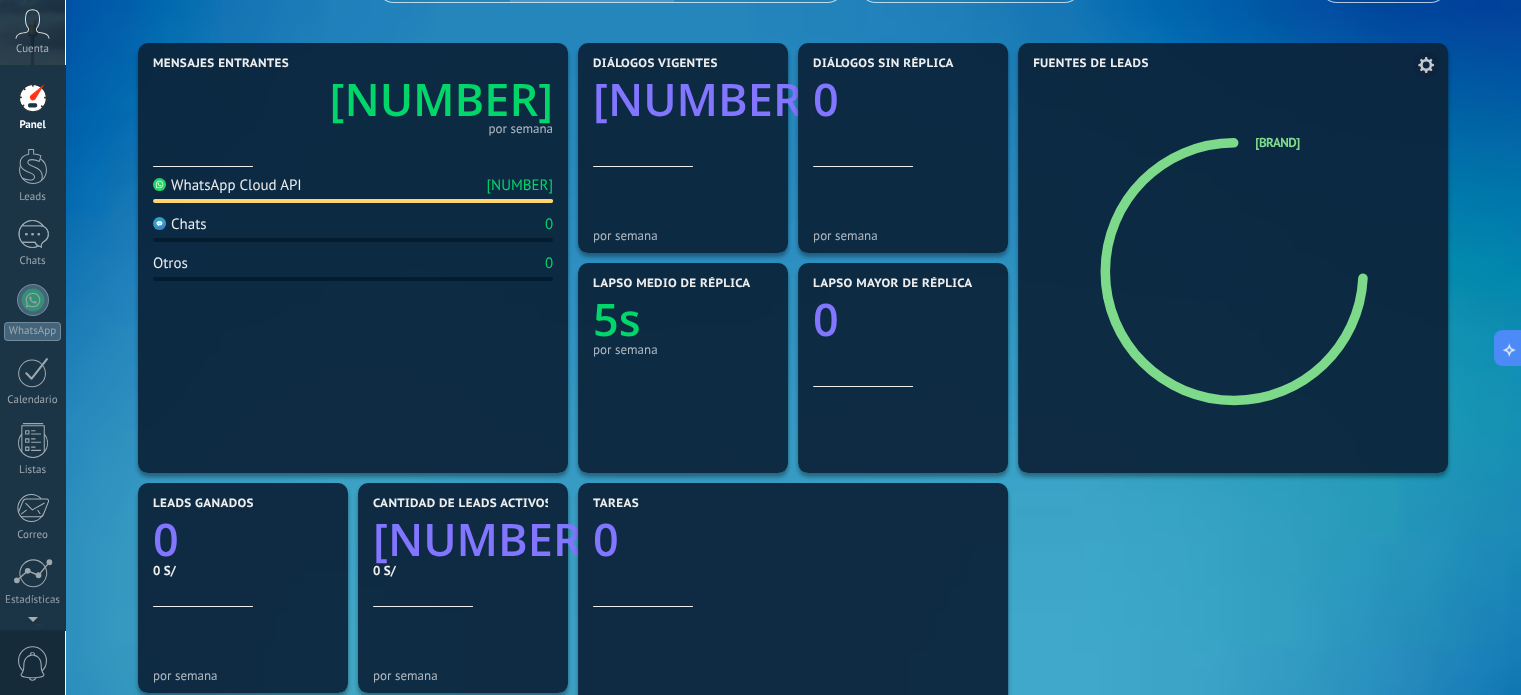 click at bounding box center [1426, 65] 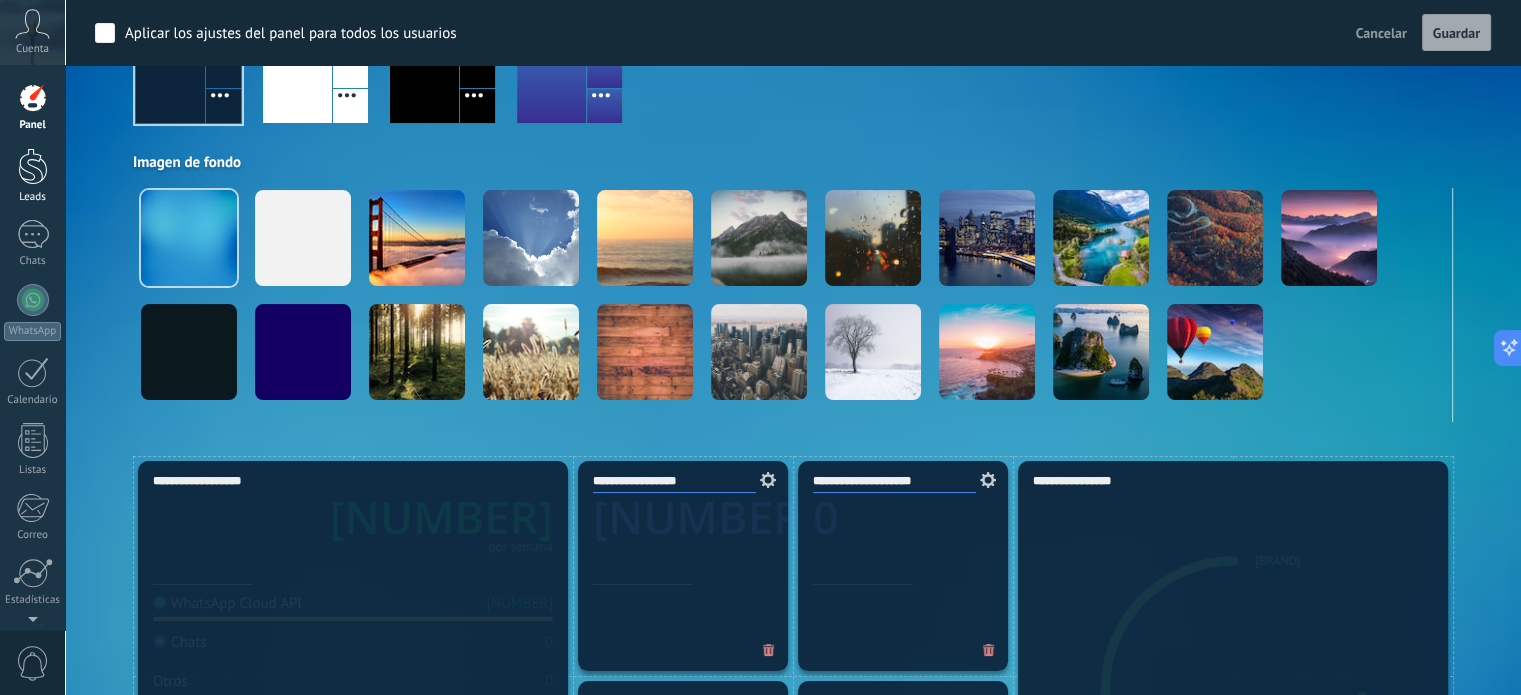click at bounding box center (33, 166) 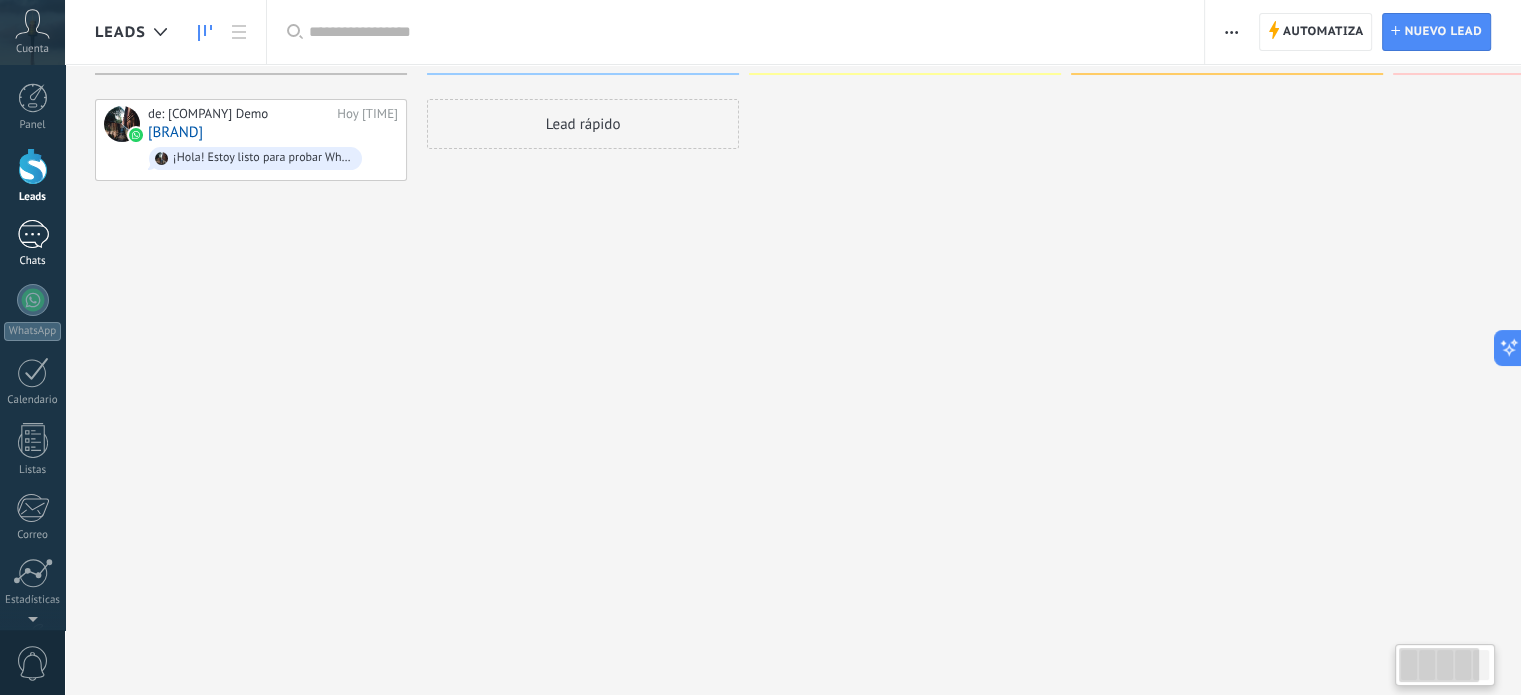 scroll, scrollTop: 0, scrollLeft: 0, axis: both 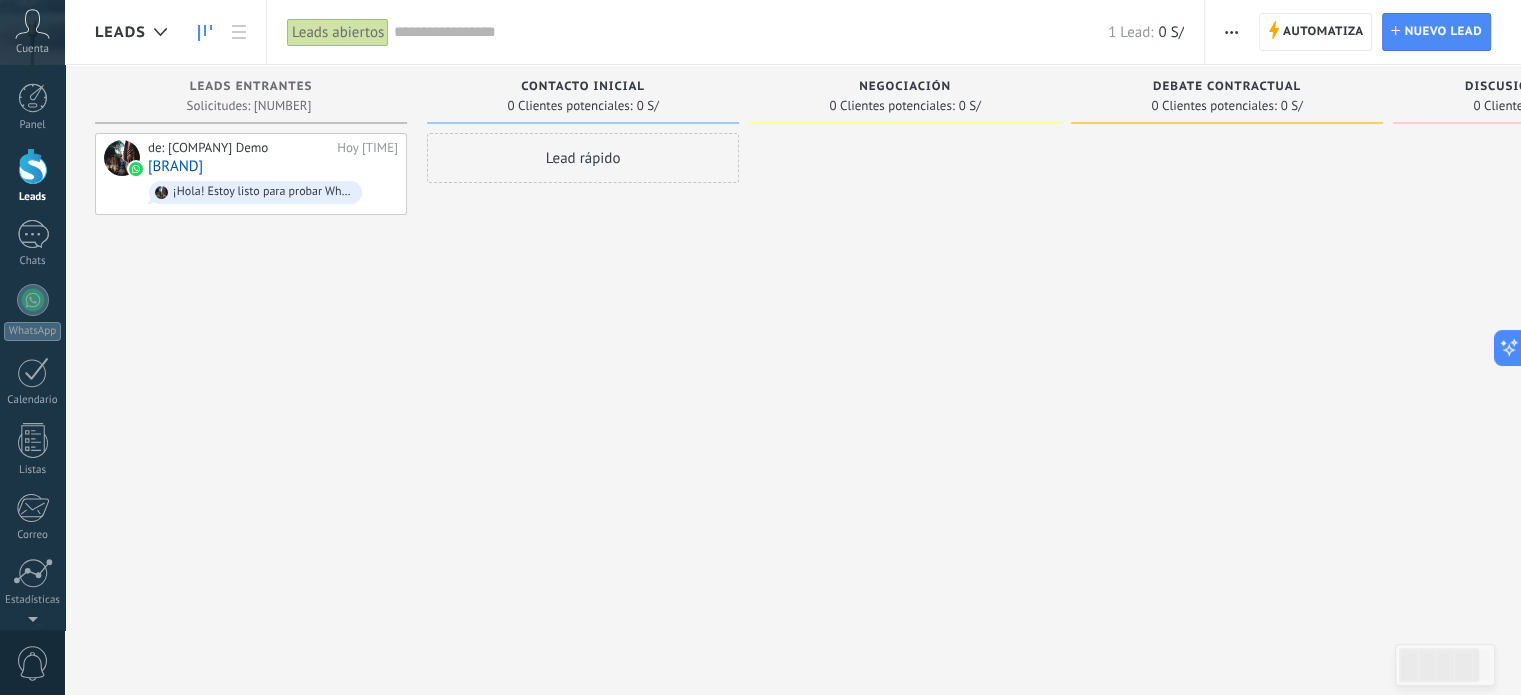 click on "Cuenta" at bounding box center (32, 49) 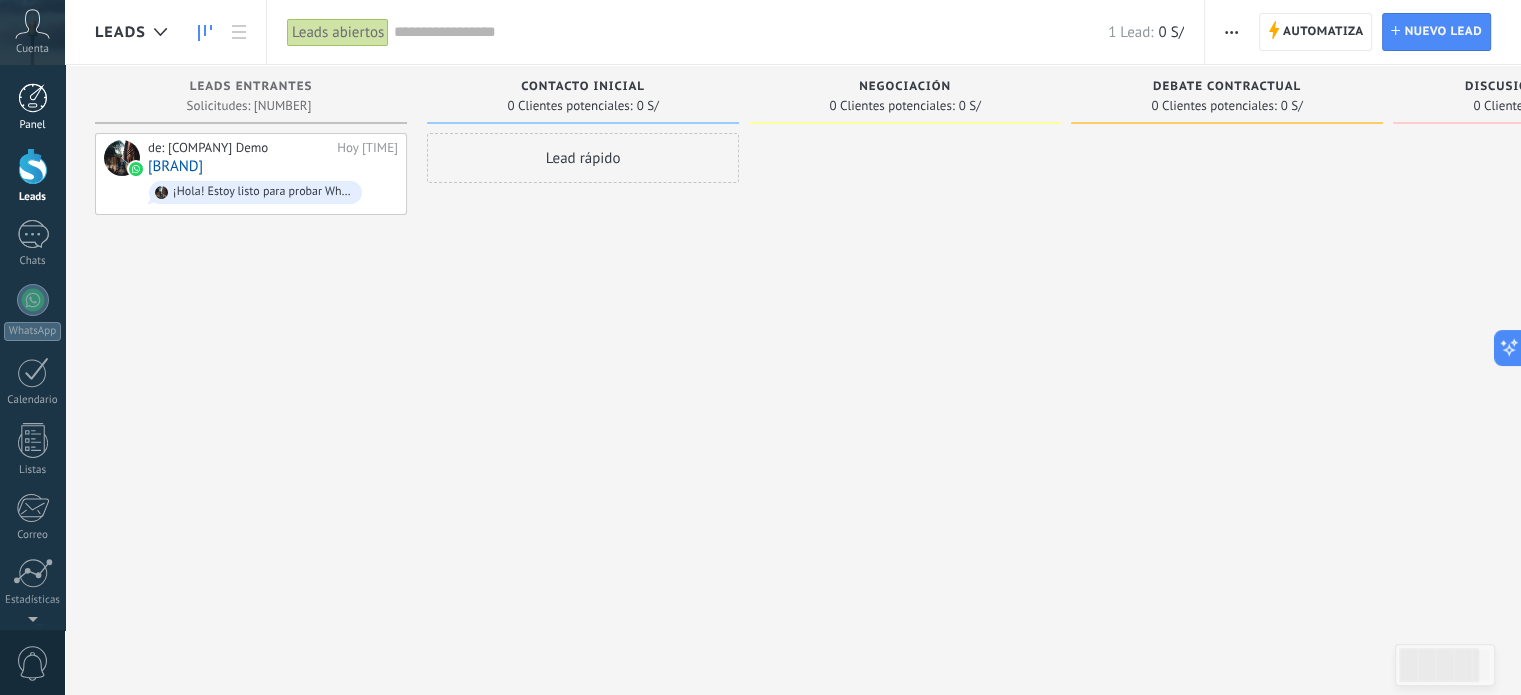 scroll, scrollTop: 136, scrollLeft: 0, axis: vertical 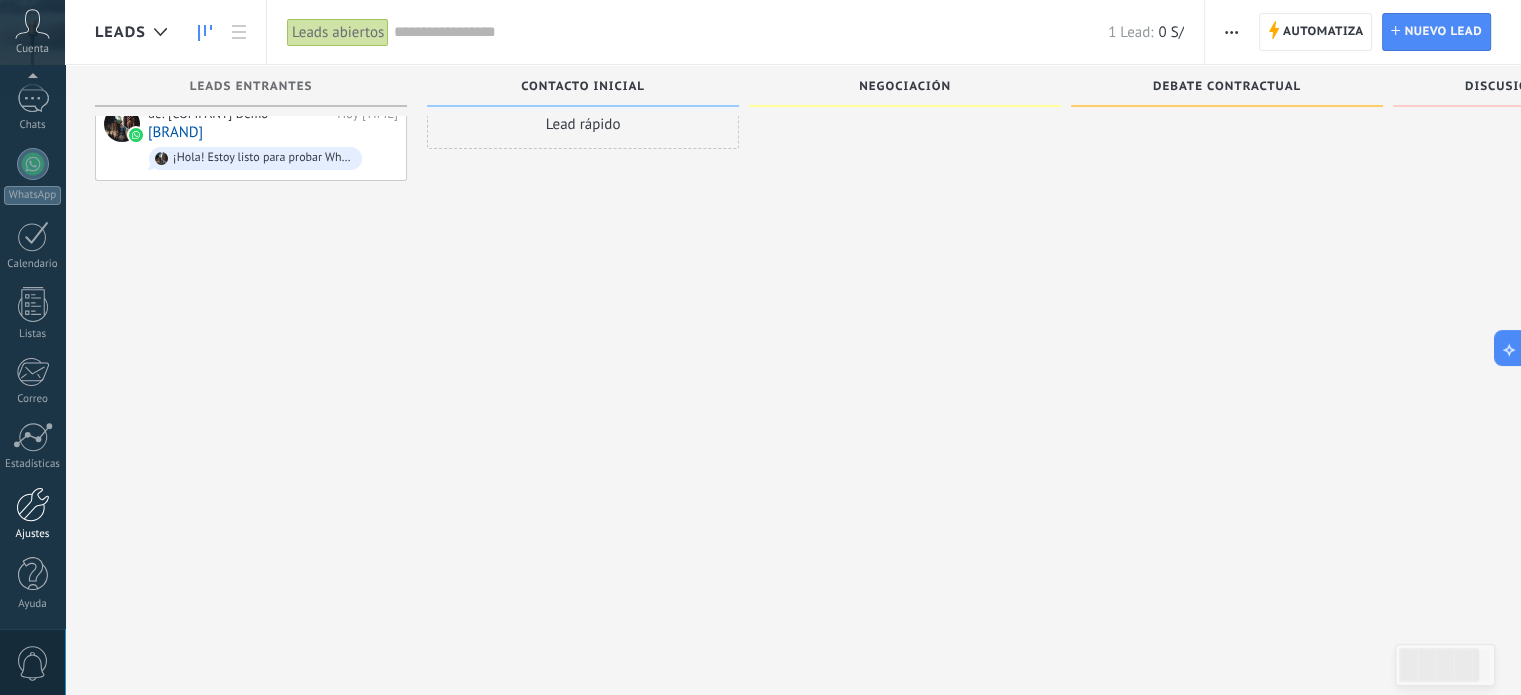 click at bounding box center [33, 504] 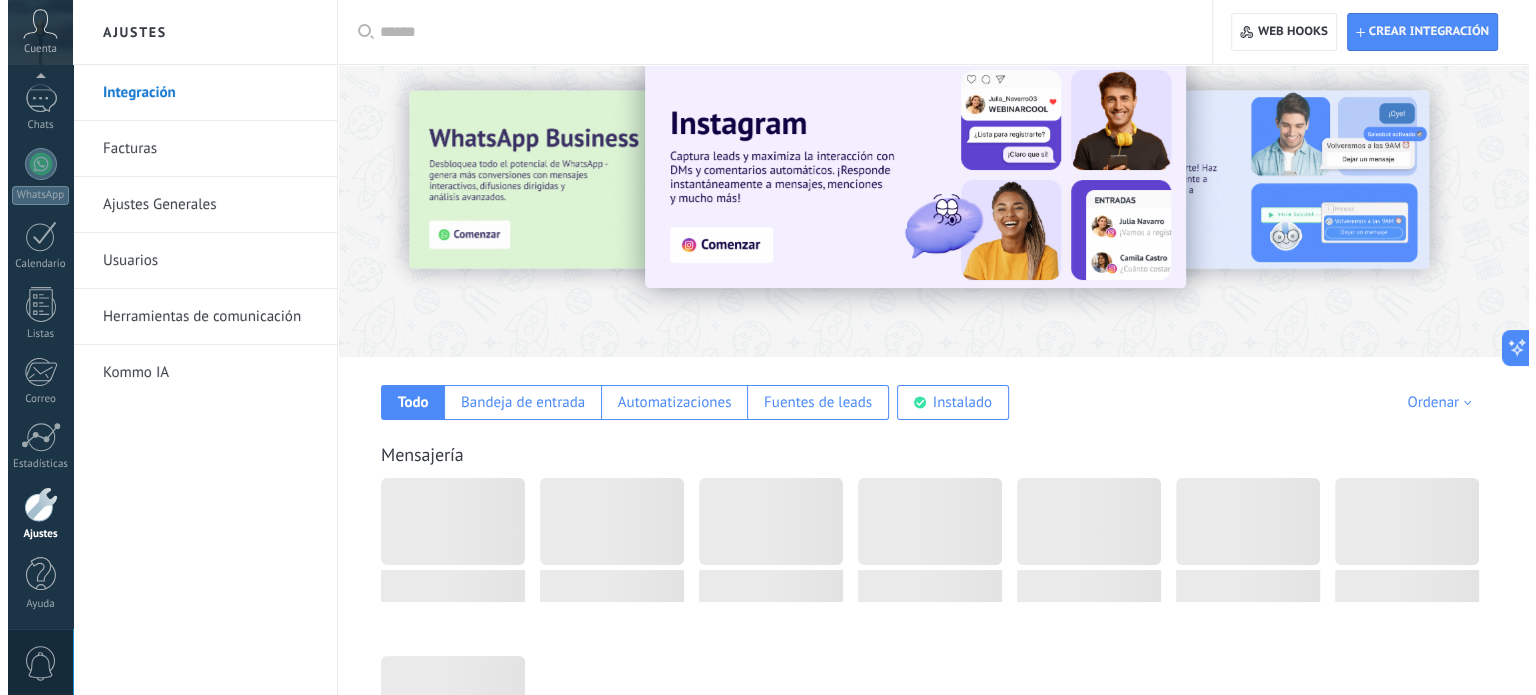 scroll, scrollTop: 0, scrollLeft: 0, axis: both 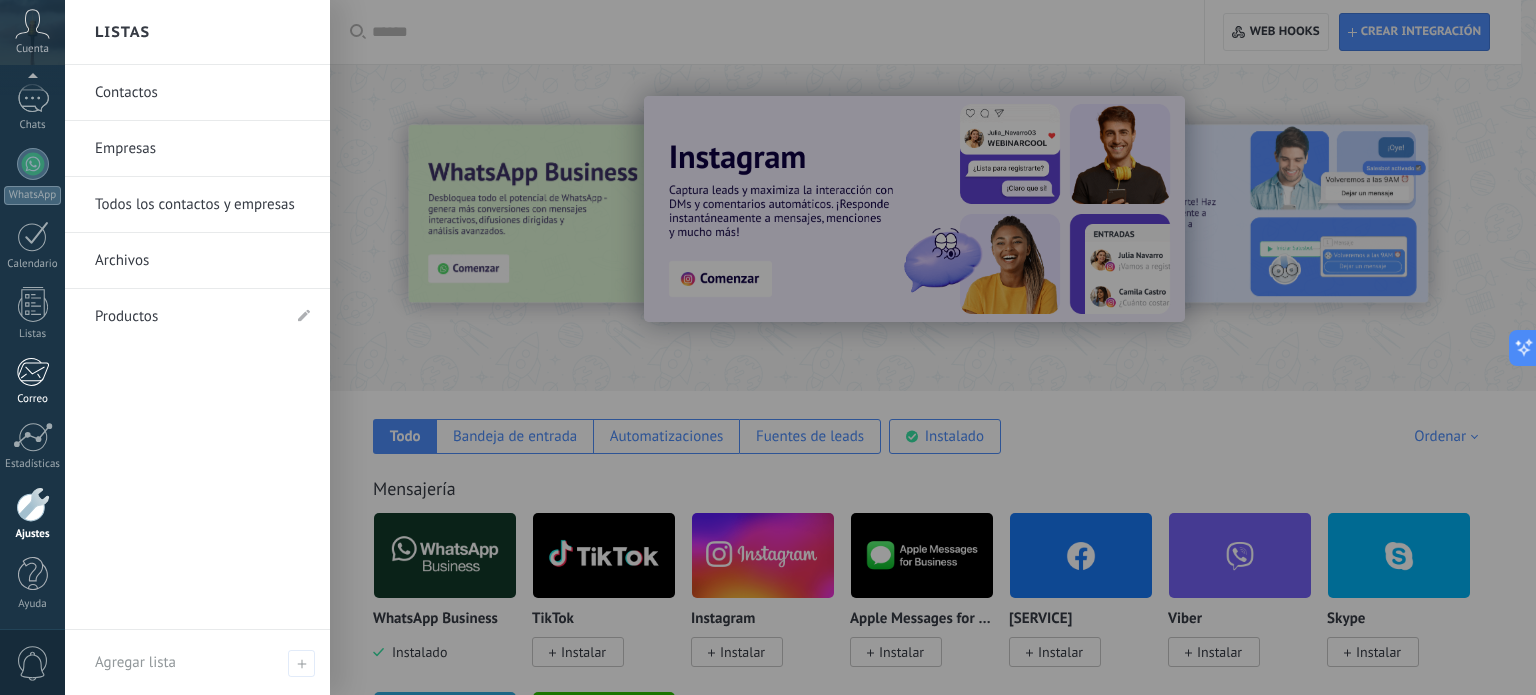 click at bounding box center [32, 372] 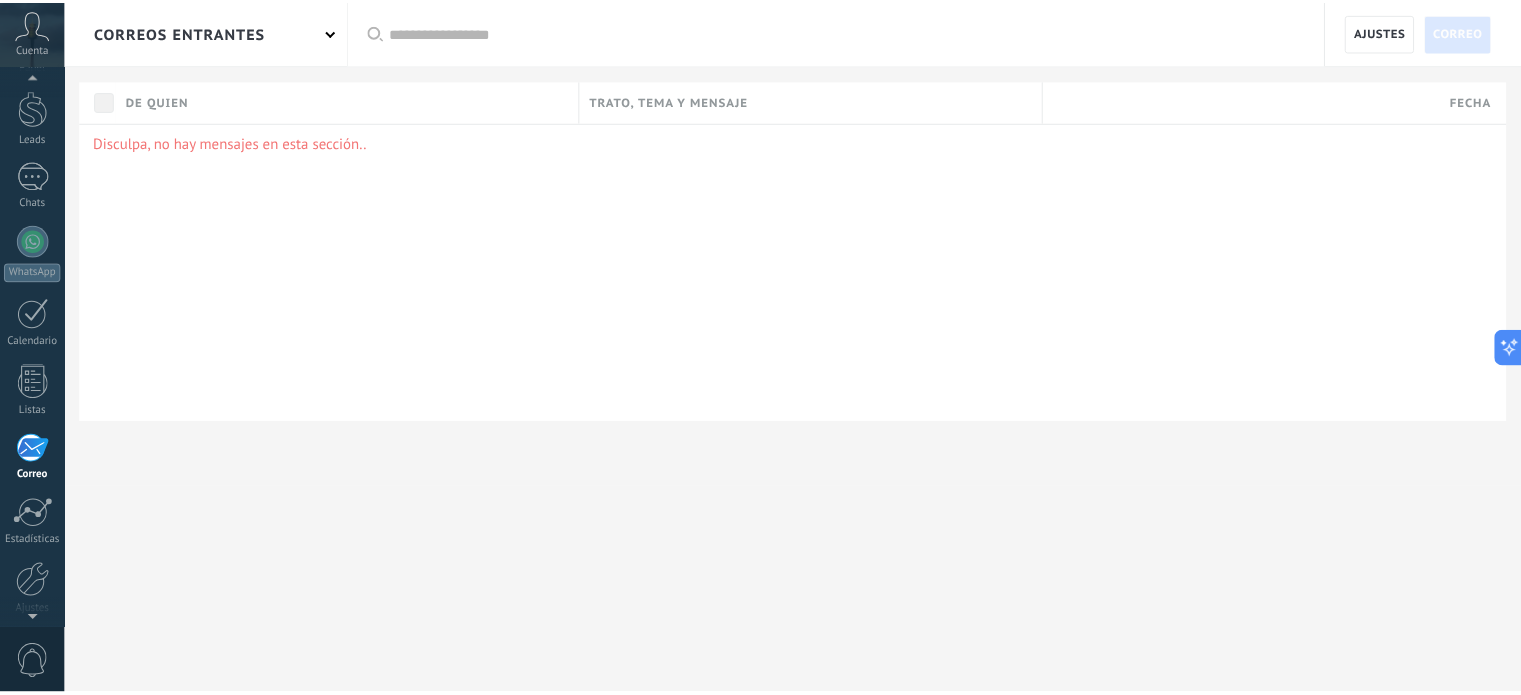 scroll, scrollTop: 136, scrollLeft: 0, axis: vertical 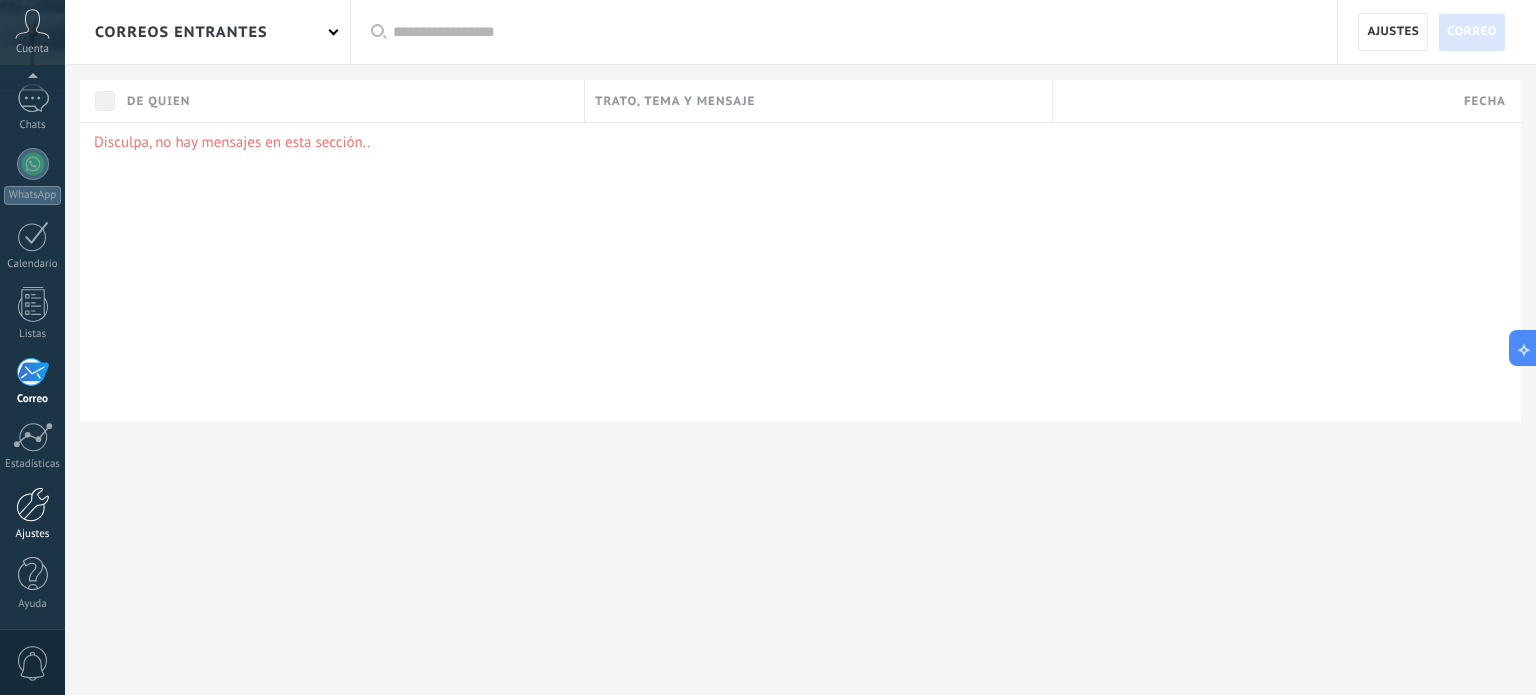 click on "Ajustes" at bounding box center [32, 514] 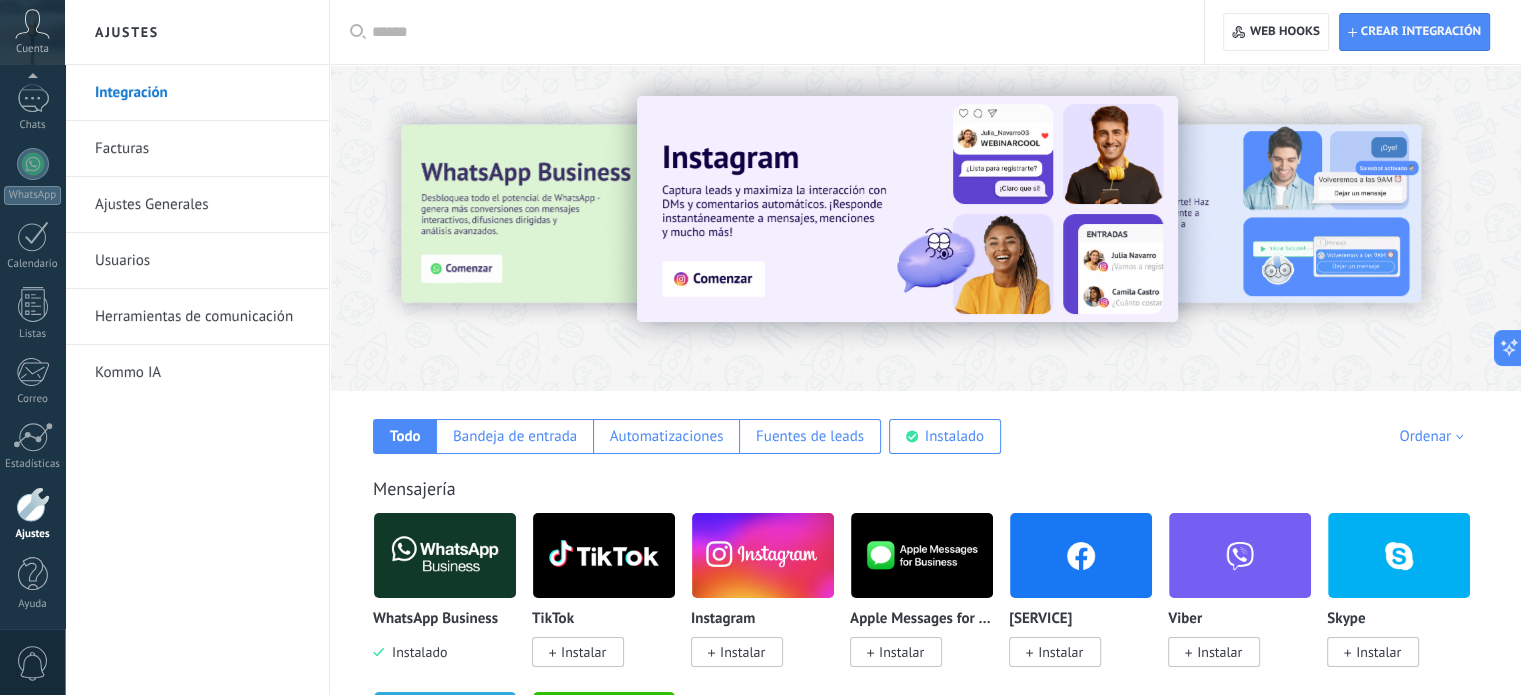 click on "Usuarios" at bounding box center (202, 261) 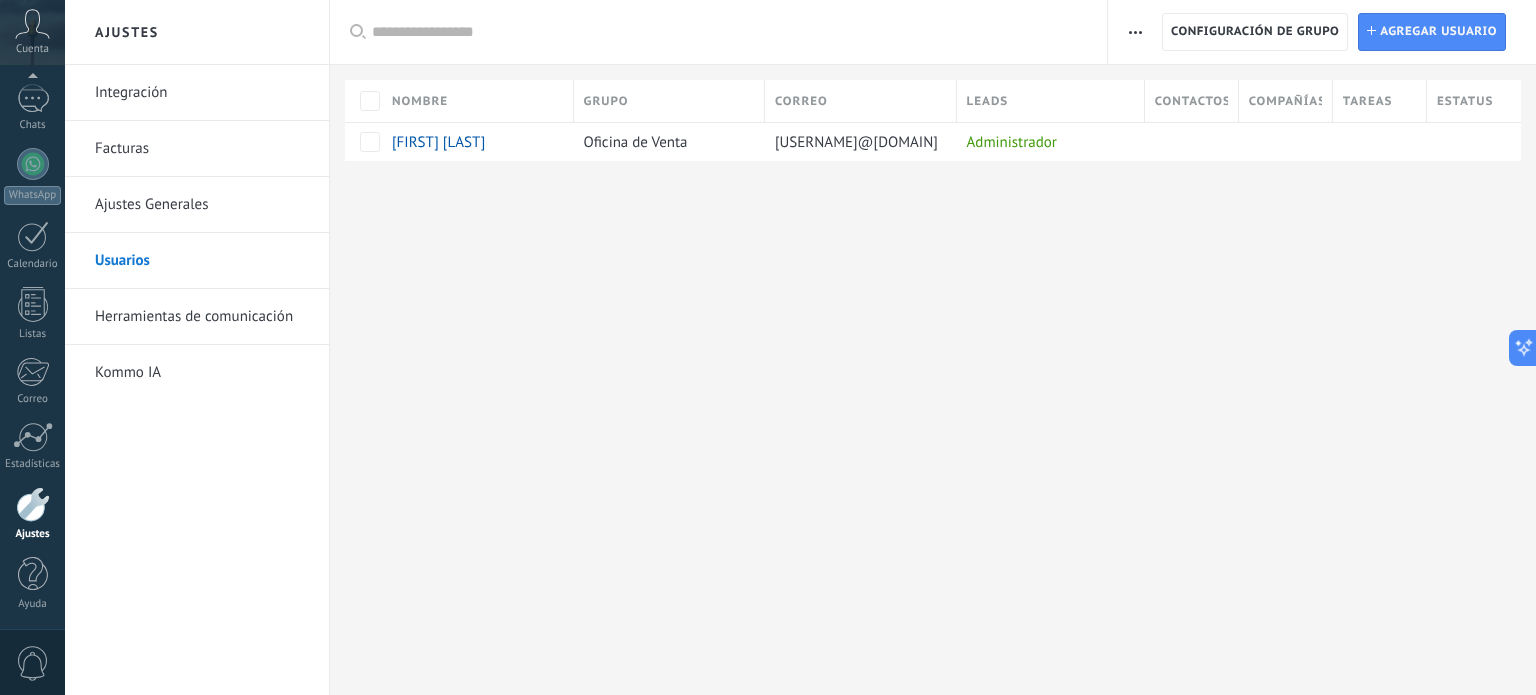 click on "Ajustes Generales" at bounding box center (202, 205) 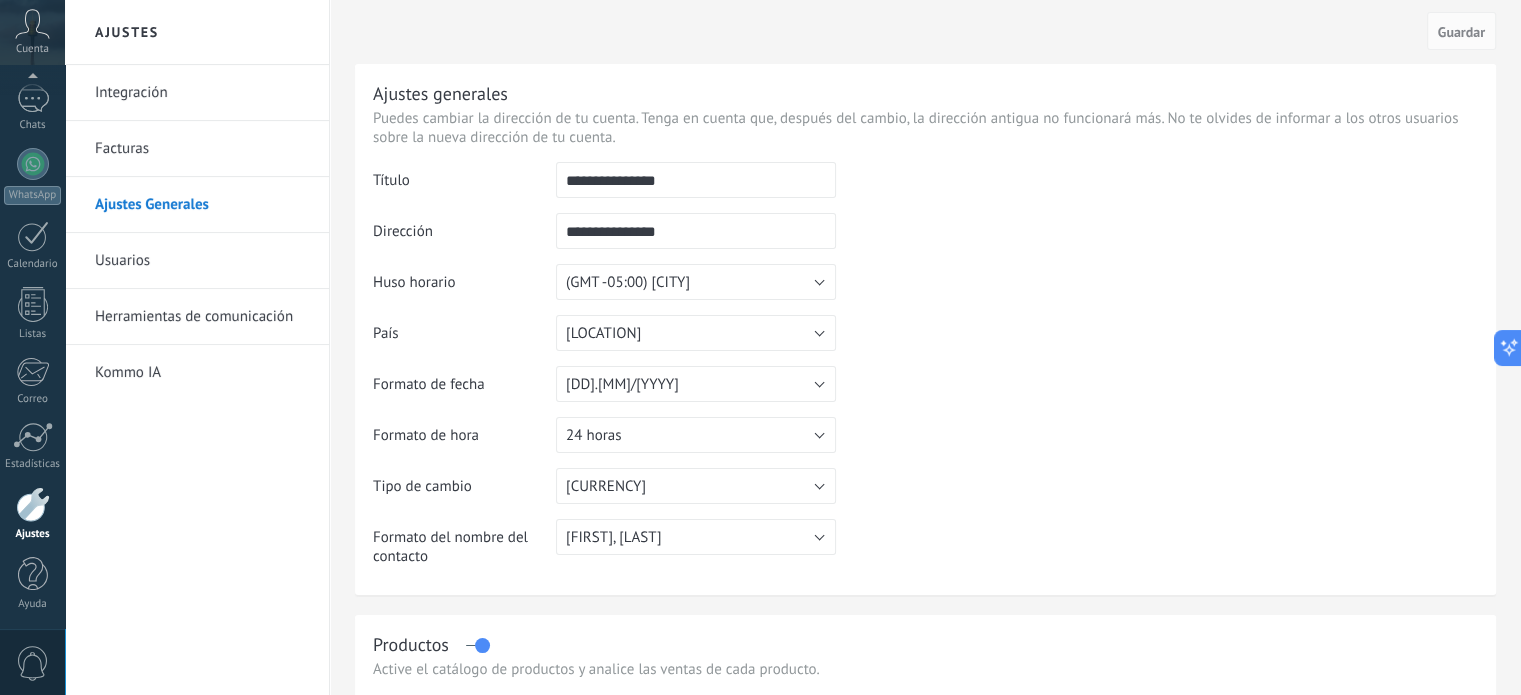 click on "**********" at bounding box center [696, 180] 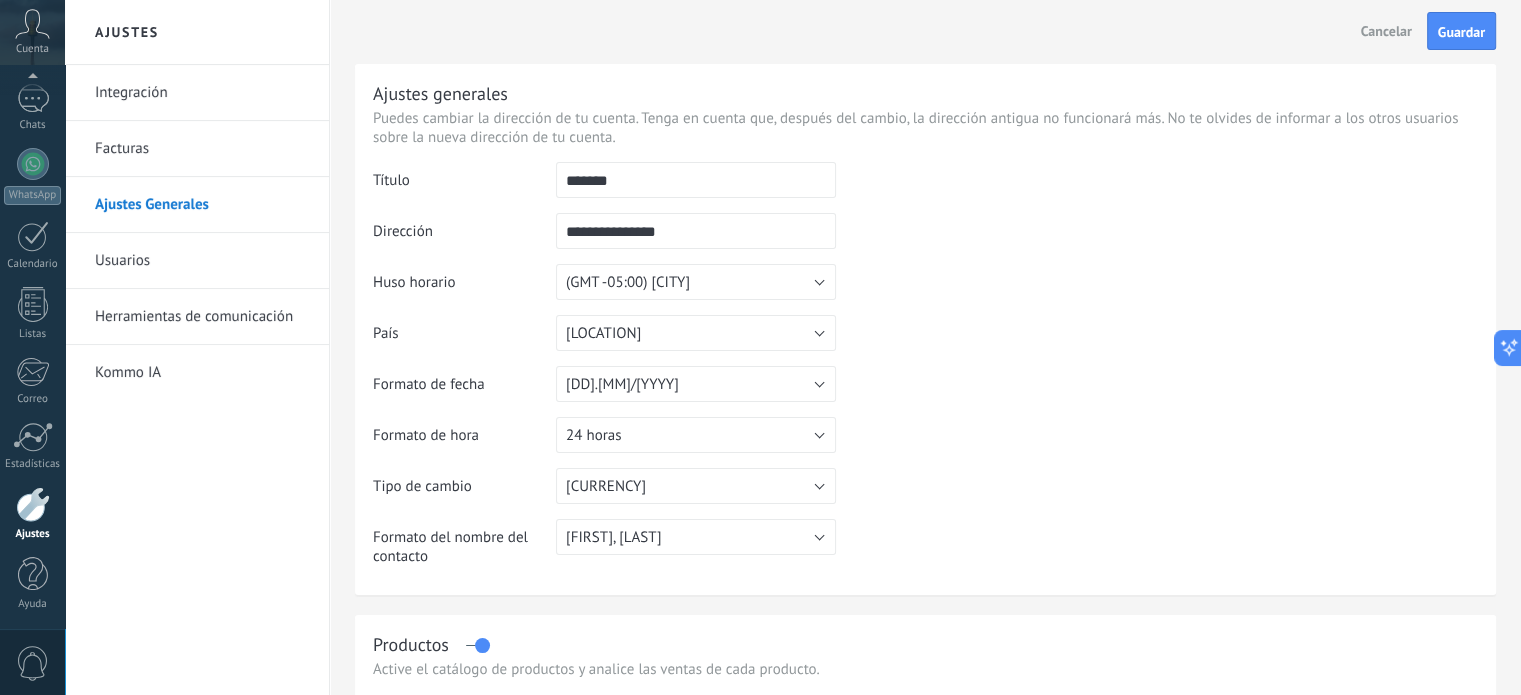 type on "*******" 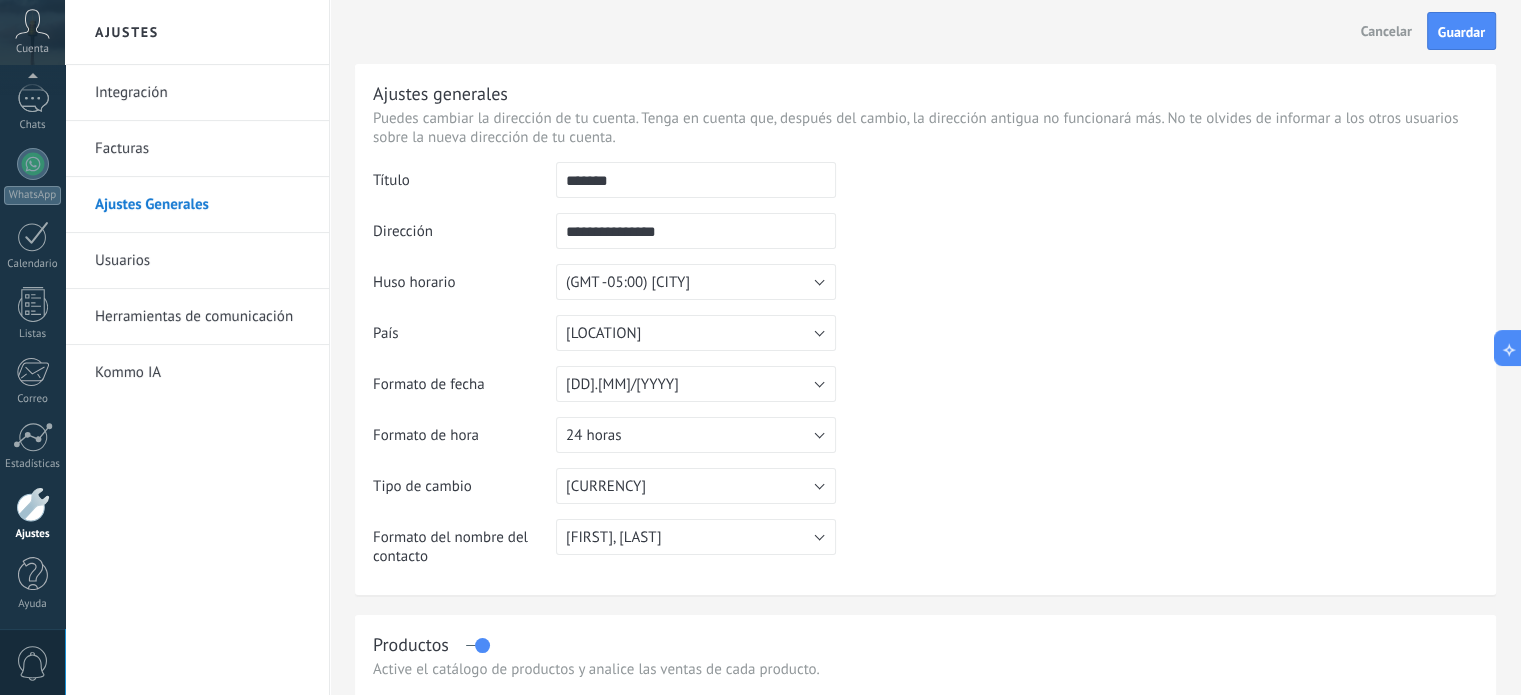 click on "*******" at bounding box center (696, 187) 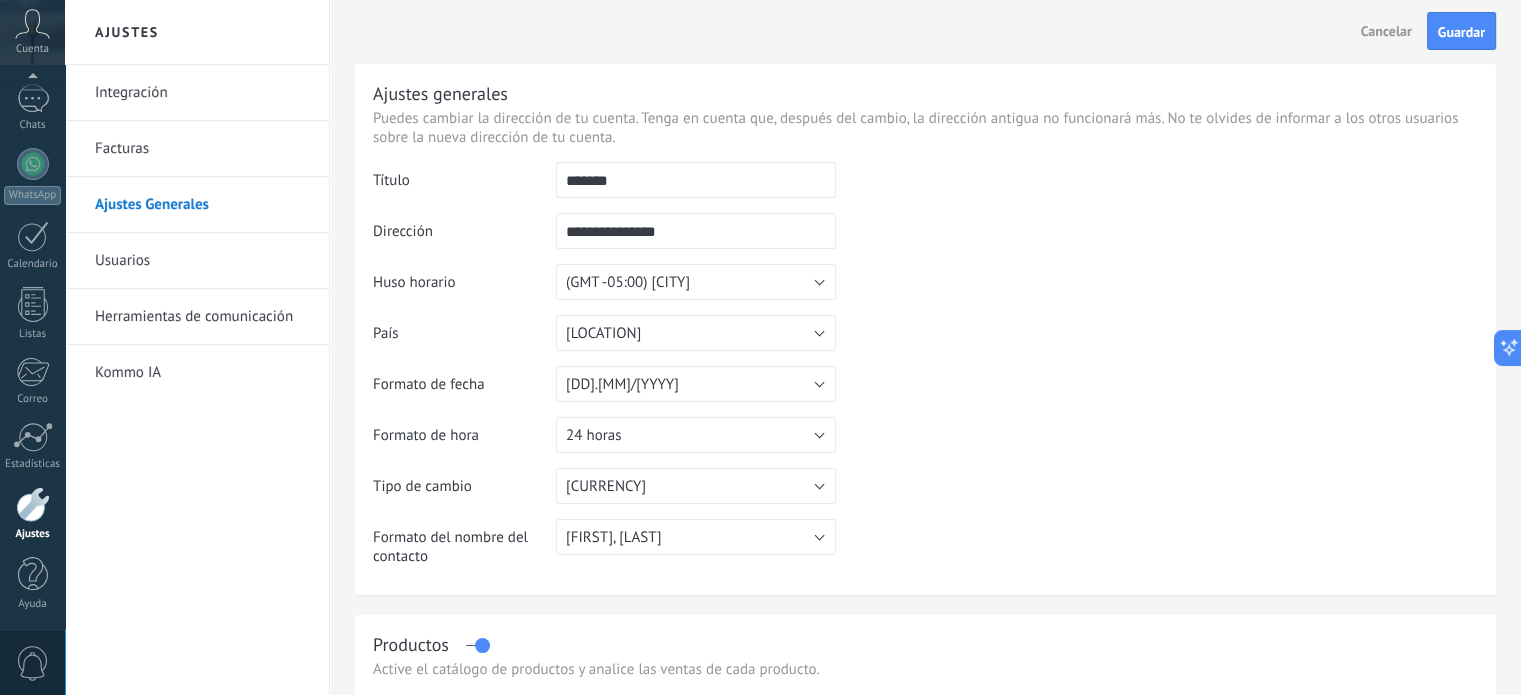click on "**********" at bounding box center [696, 231] 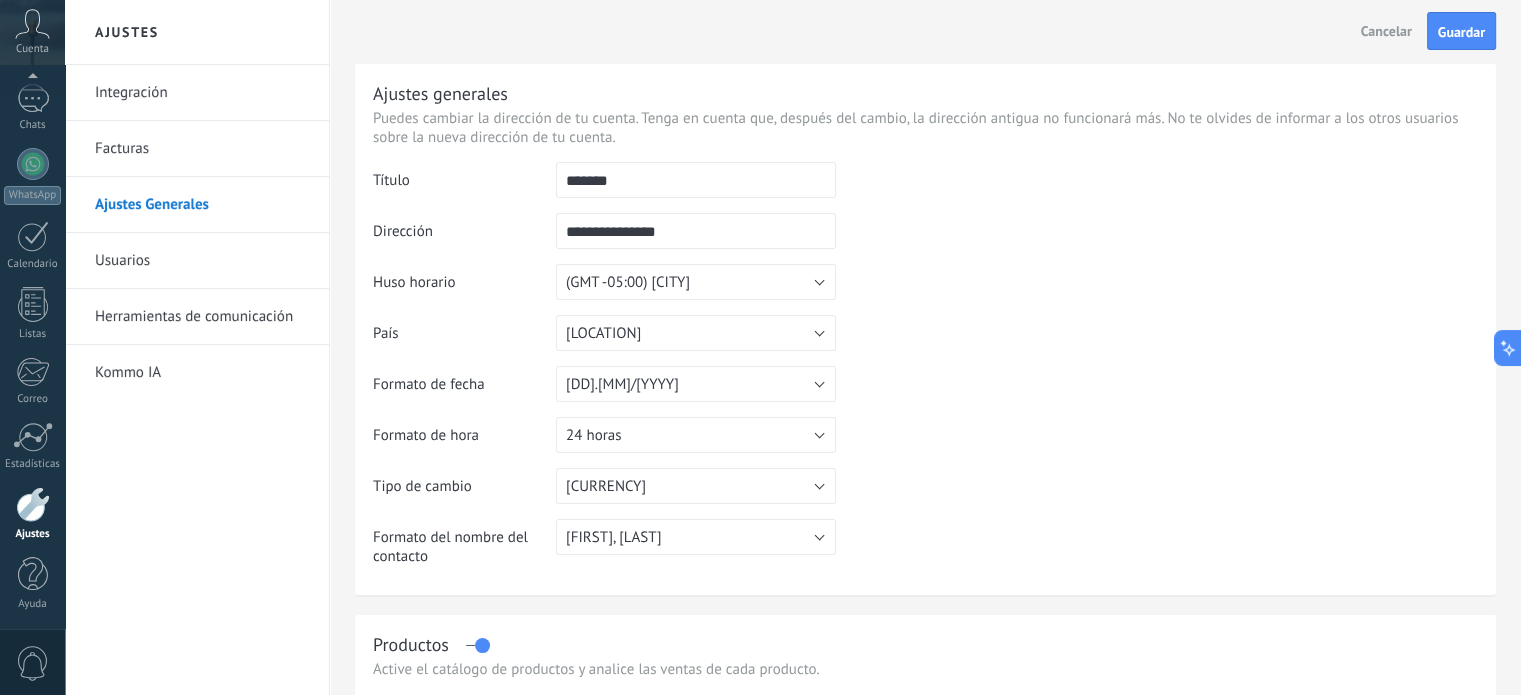 drag, startPoint x: 688, startPoint y: 224, endPoint x: 511, endPoint y: 226, distance: 177.01129 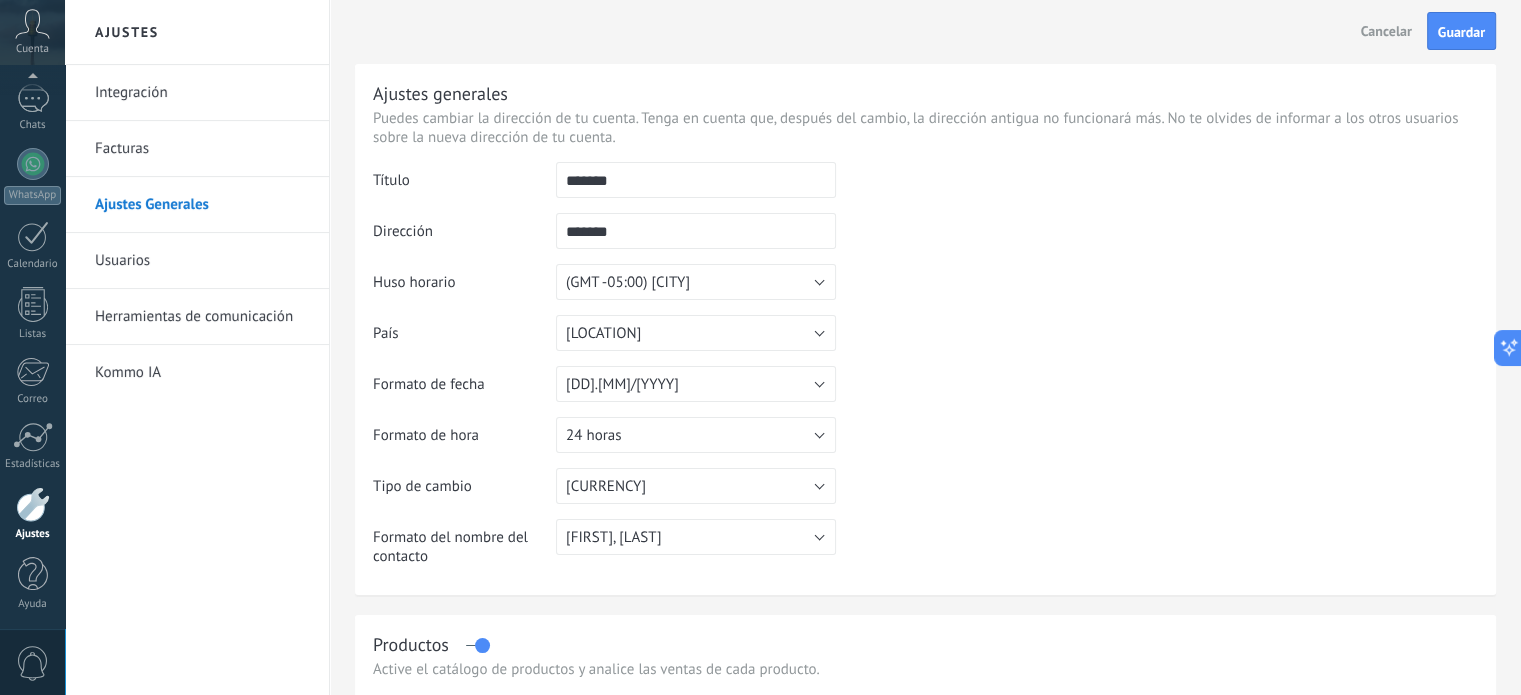 type on "*******" 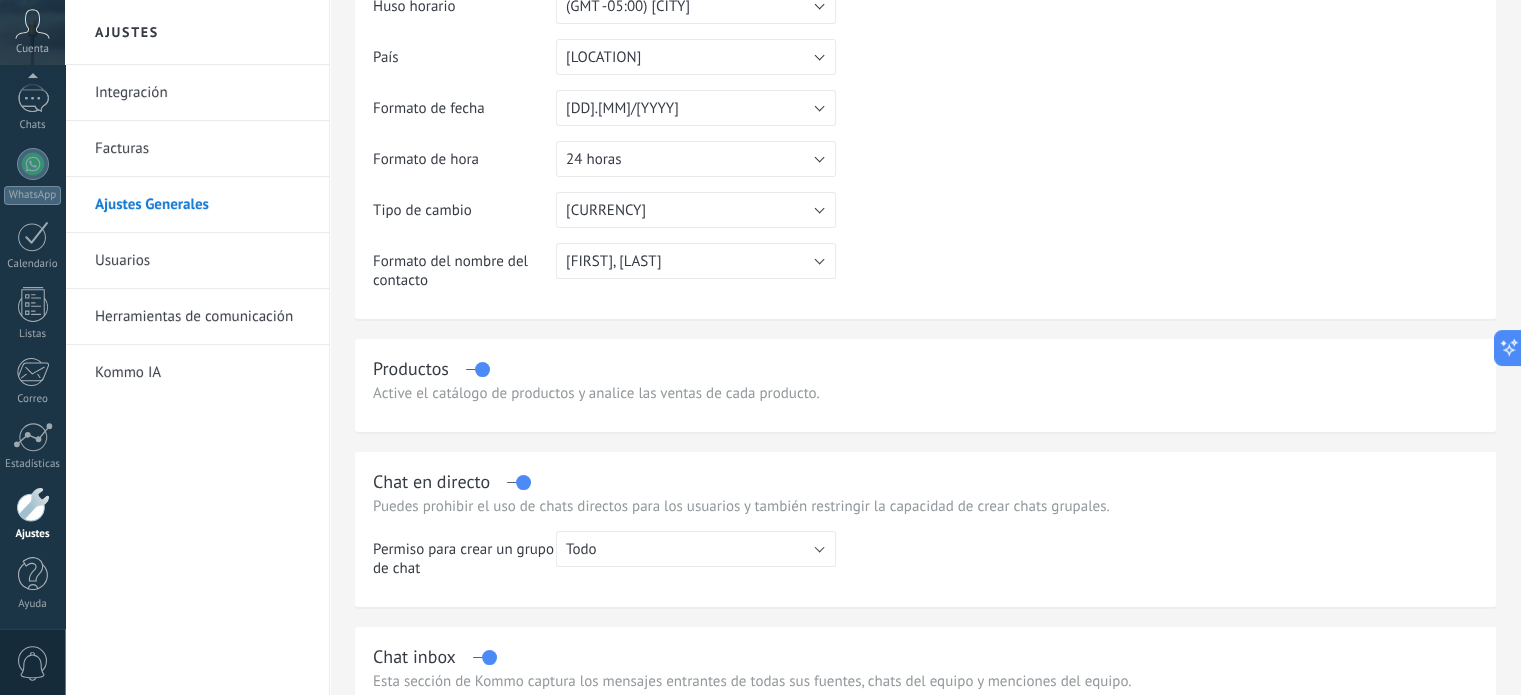 scroll, scrollTop: 0, scrollLeft: 0, axis: both 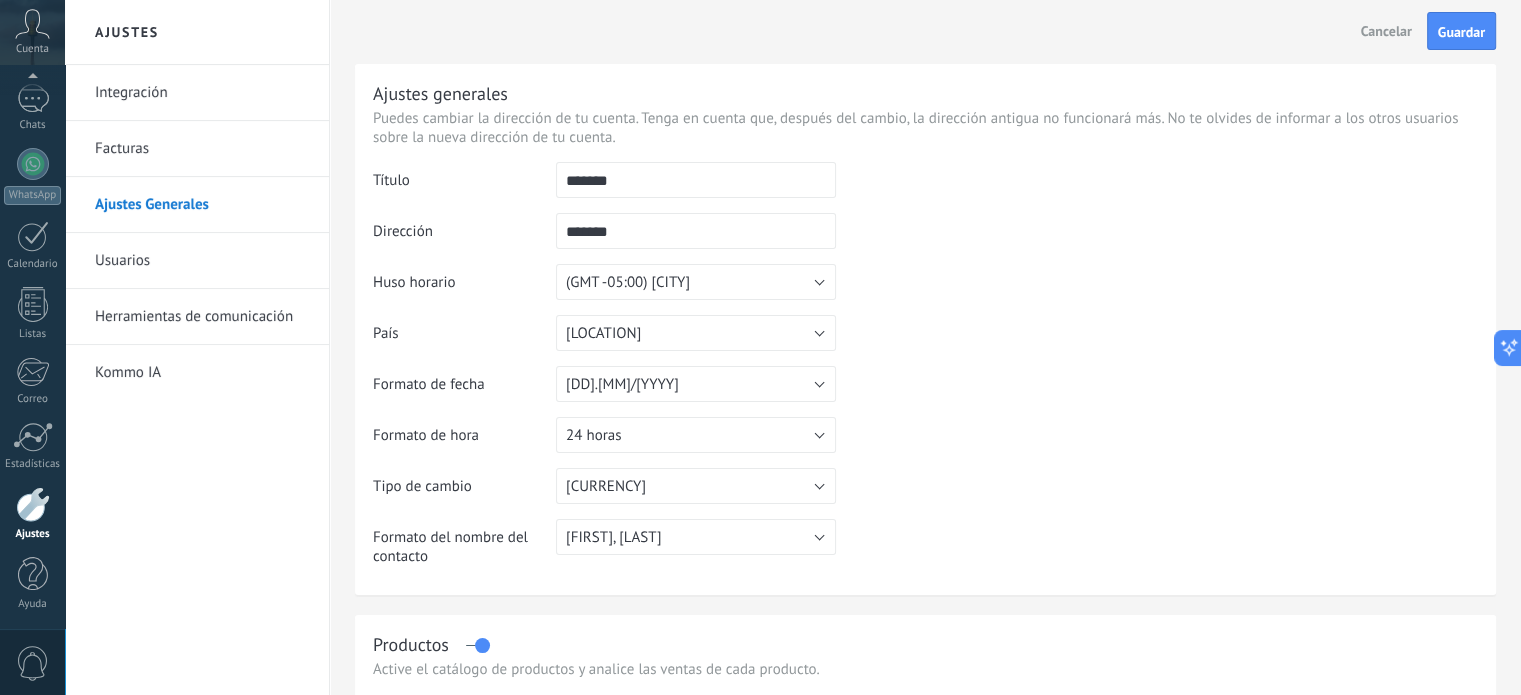 click on "Herramientas de comunicación" at bounding box center (202, 317) 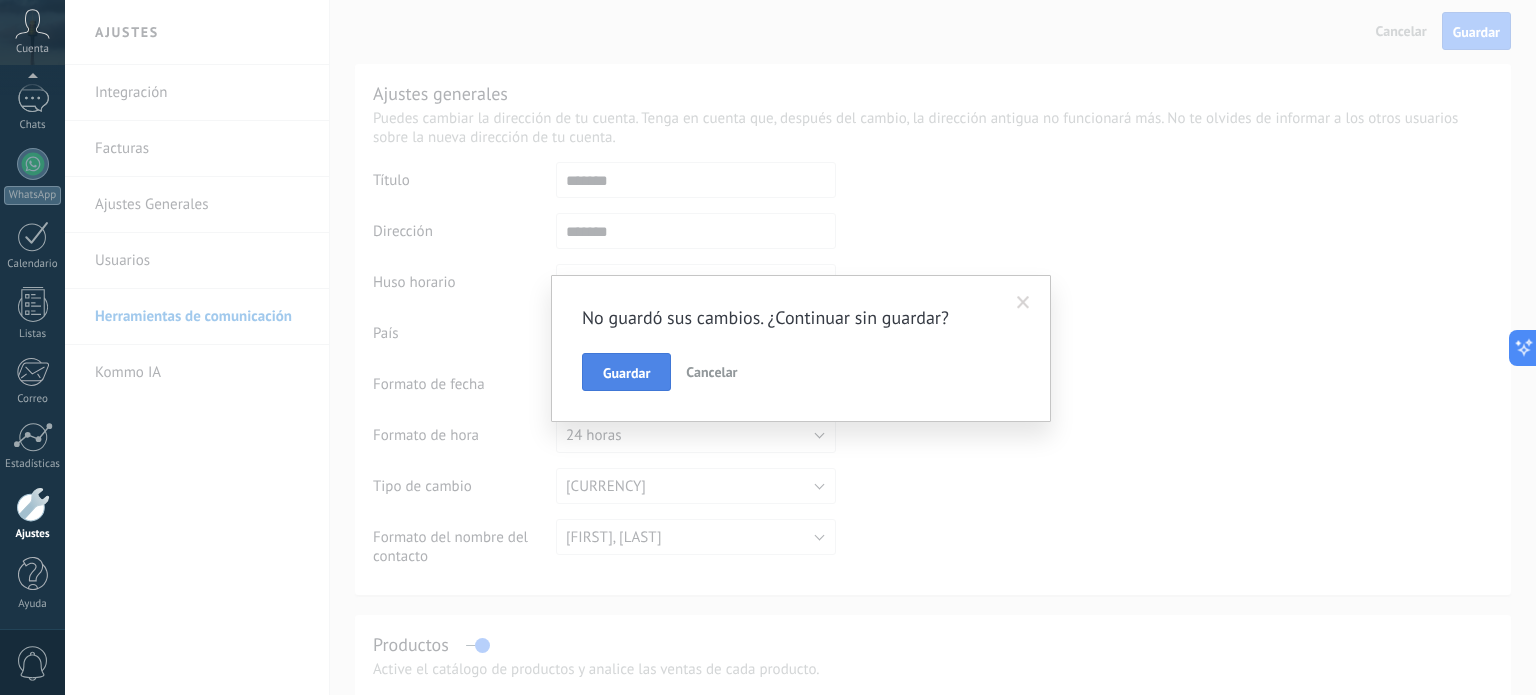 click on "Guardar" at bounding box center [626, 373] 